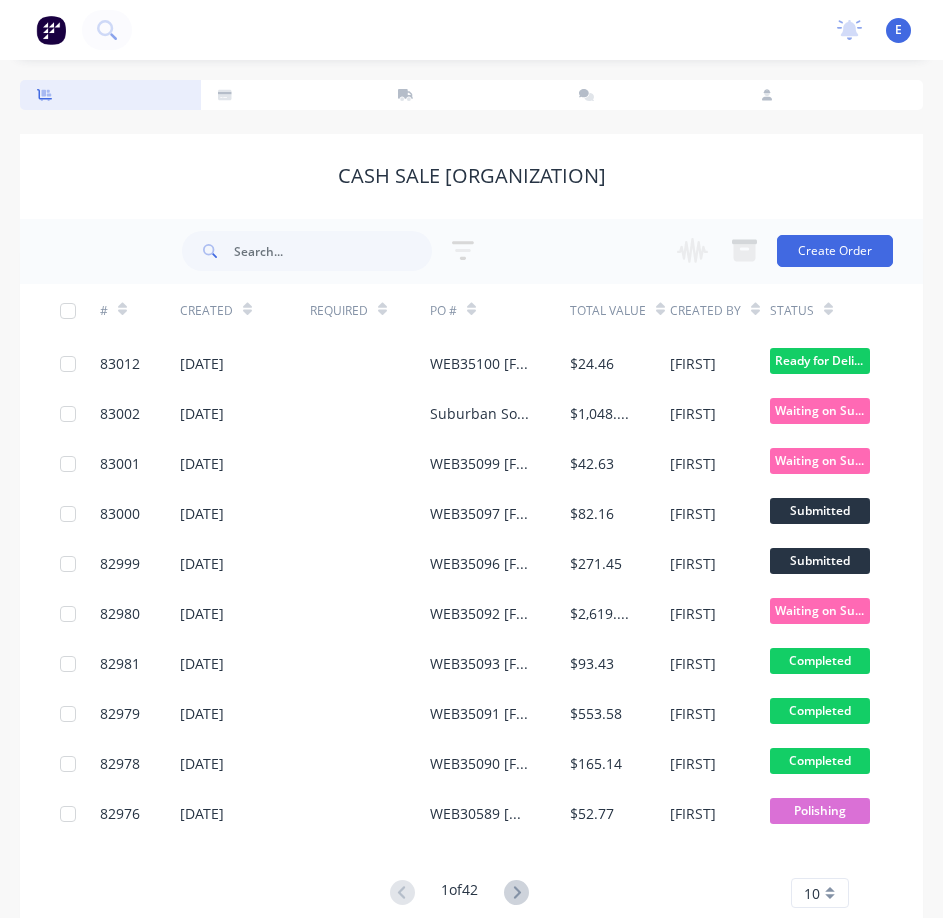 scroll, scrollTop: 0, scrollLeft: 0, axis: both 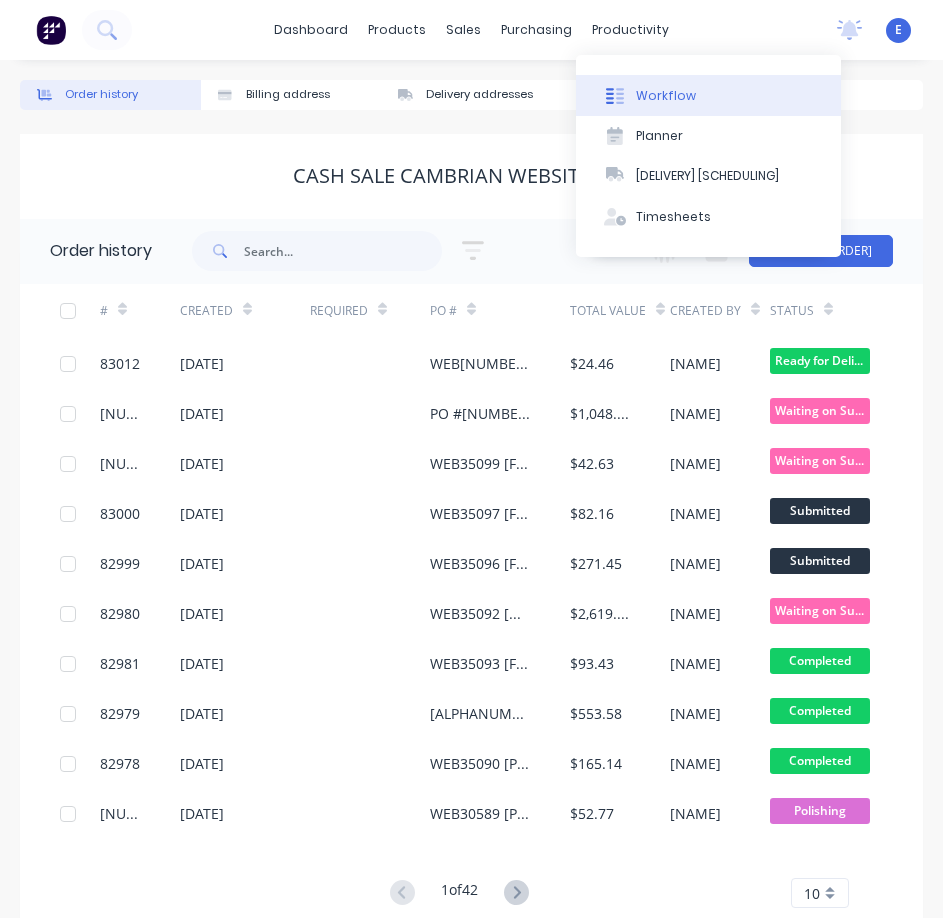 click on "Workflow" at bounding box center (666, 96) 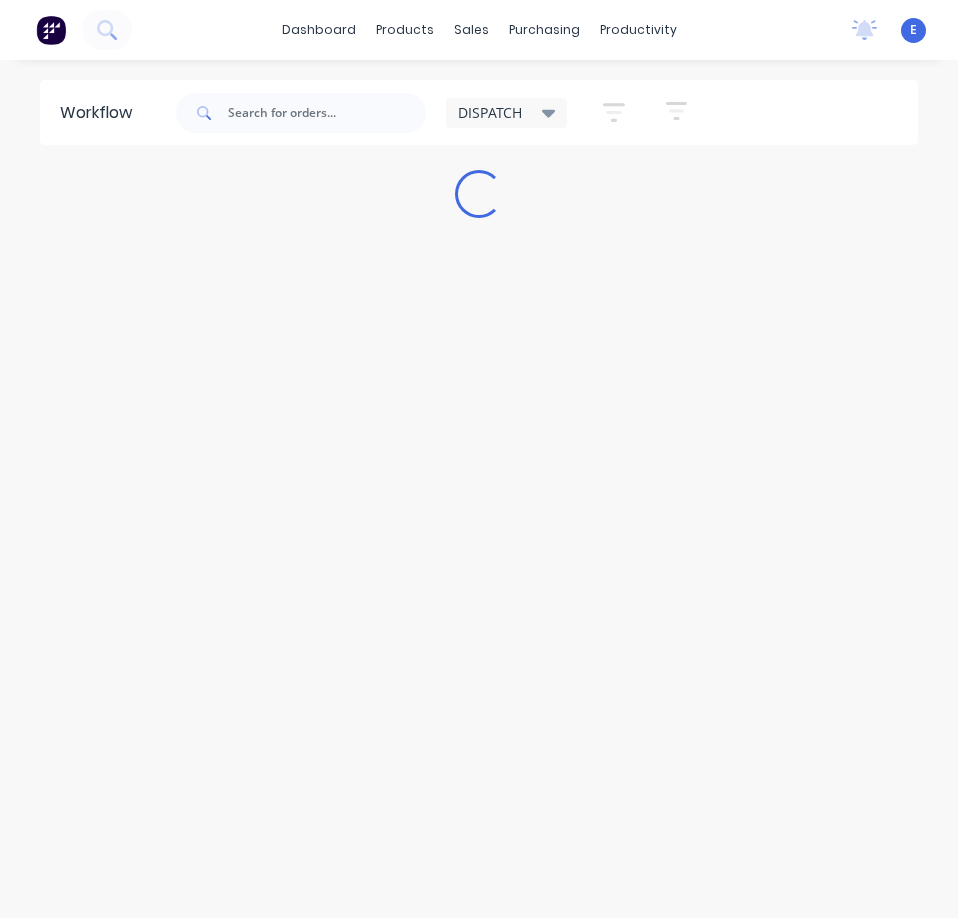 click on "Workflow DISPATCH Save new view None   edit DISPATCH   (Default) edit CUT SHOP   edit FABRICATION   edit Invoicing   edit MOULDING   edit   Show/Hide statuses Show line item cards Show line item cards Hide line item cards Sort by Created date Created date Required date Order number Customer name Most recent Filter by assignee Filter by labels Loading..." at bounding box center (479, 499) 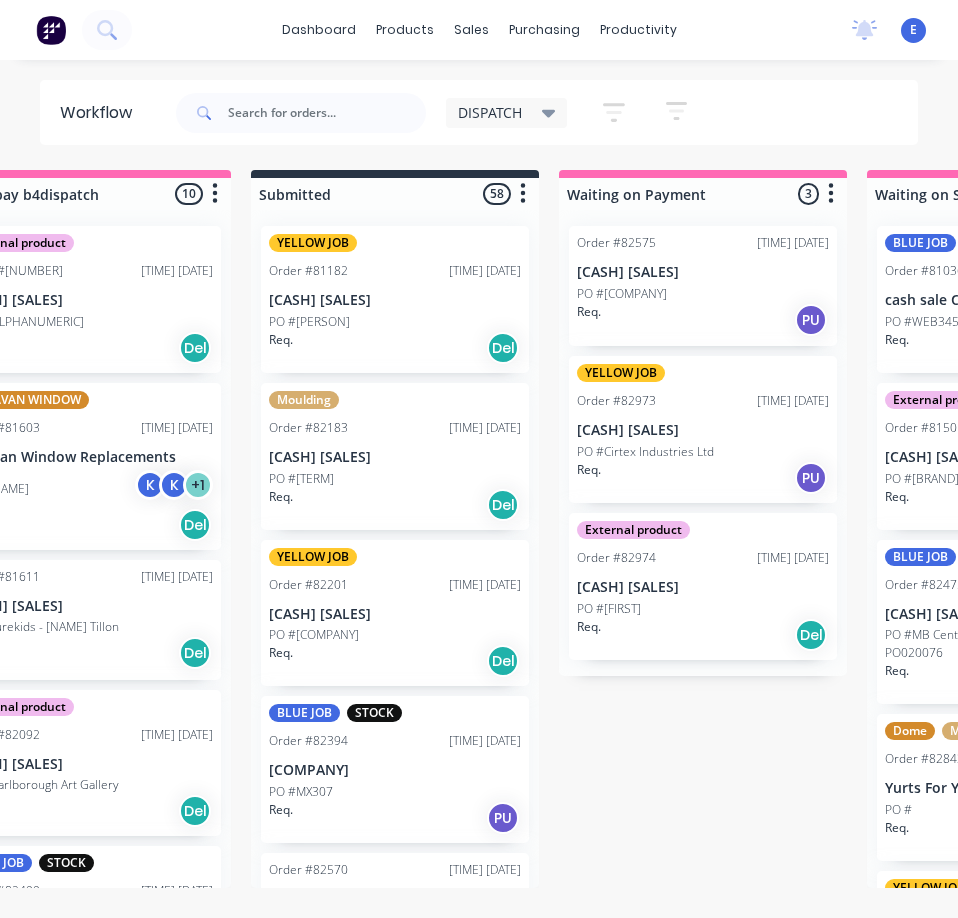 scroll, scrollTop: 0, scrollLeft: 0, axis: both 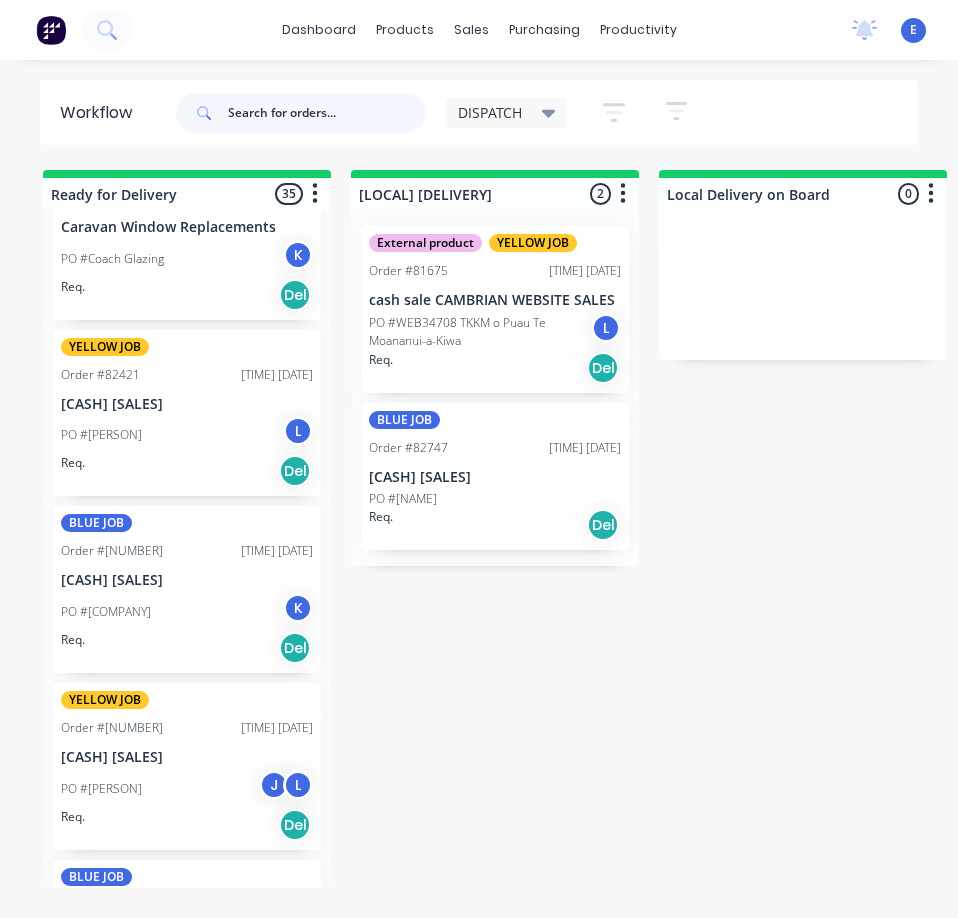 click at bounding box center (327, 113) 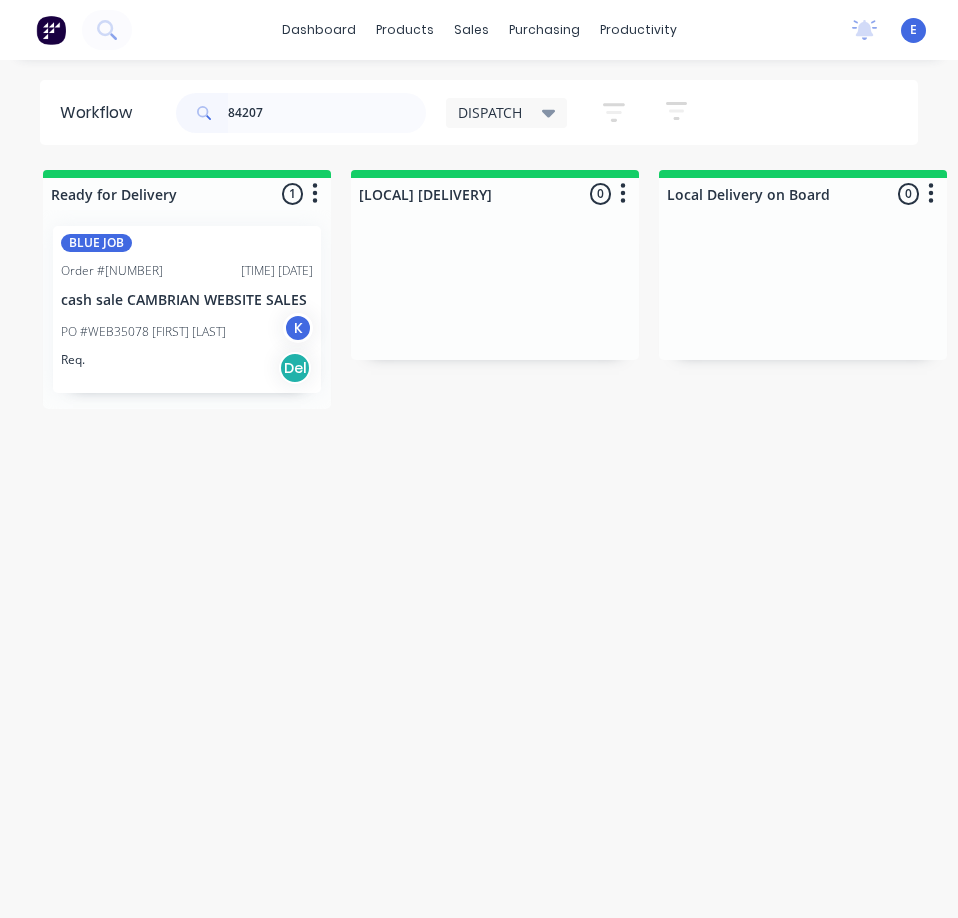click on "Req. Del" at bounding box center (187, 368) 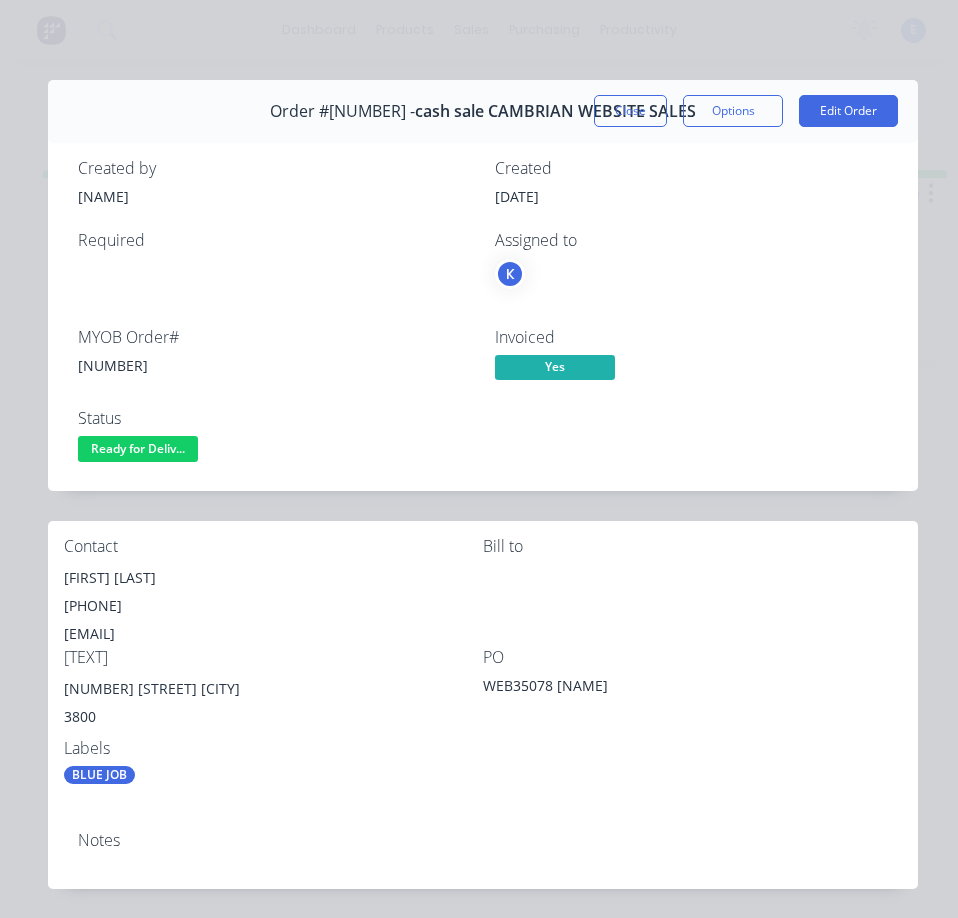 click on "[NUMBER]" at bounding box center (274, 365) 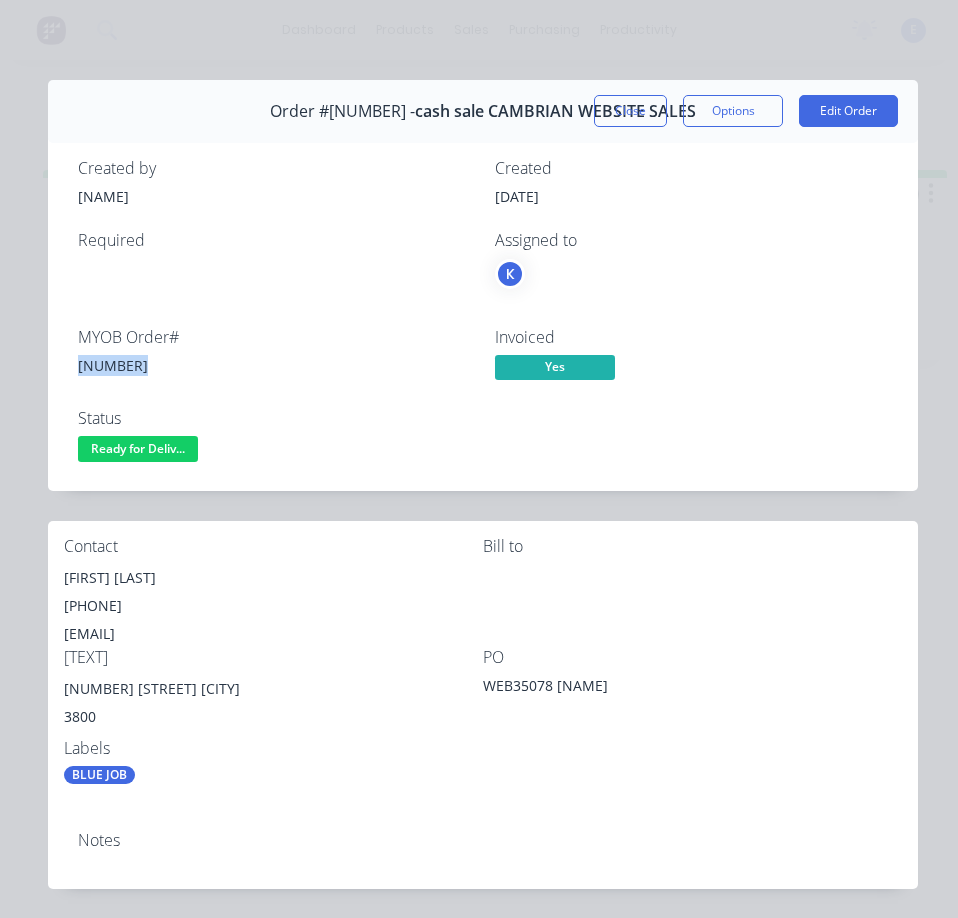 click on "[NUMBER]" at bounding box center (274, 365) 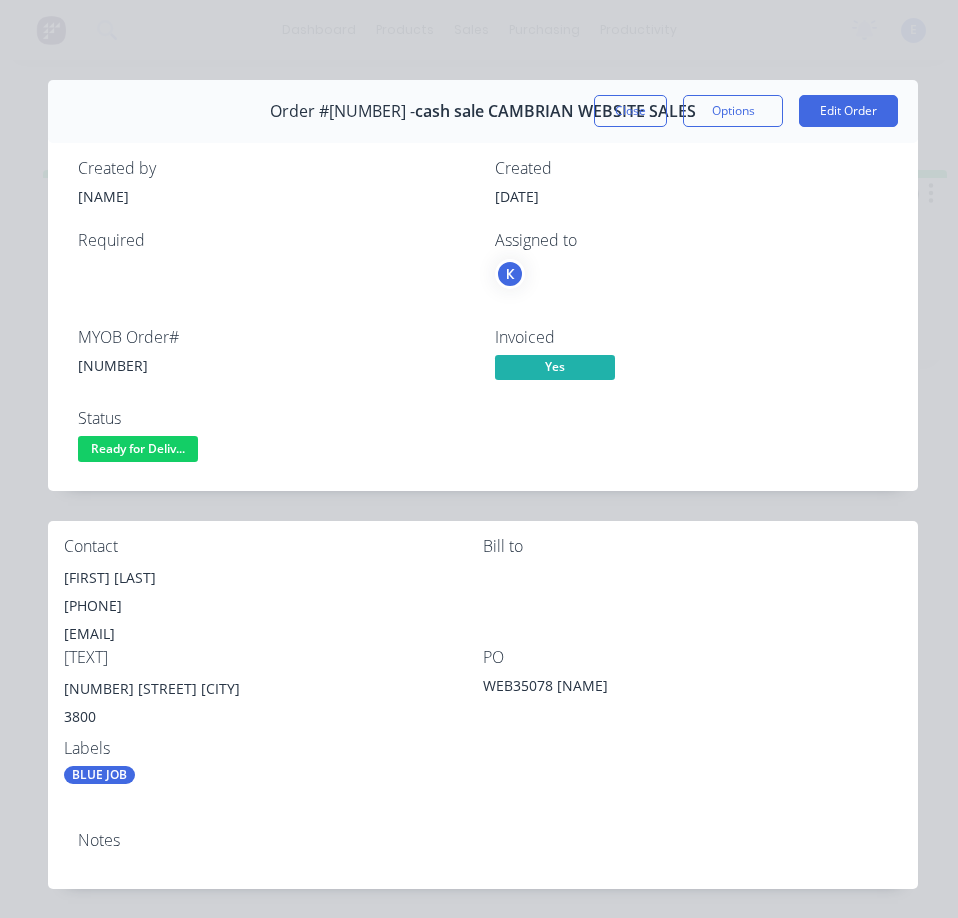 drag, startPoint x: 901, startPoint y: 270, endPoint x: 88, endPoint y: 575, distance: 868.3283 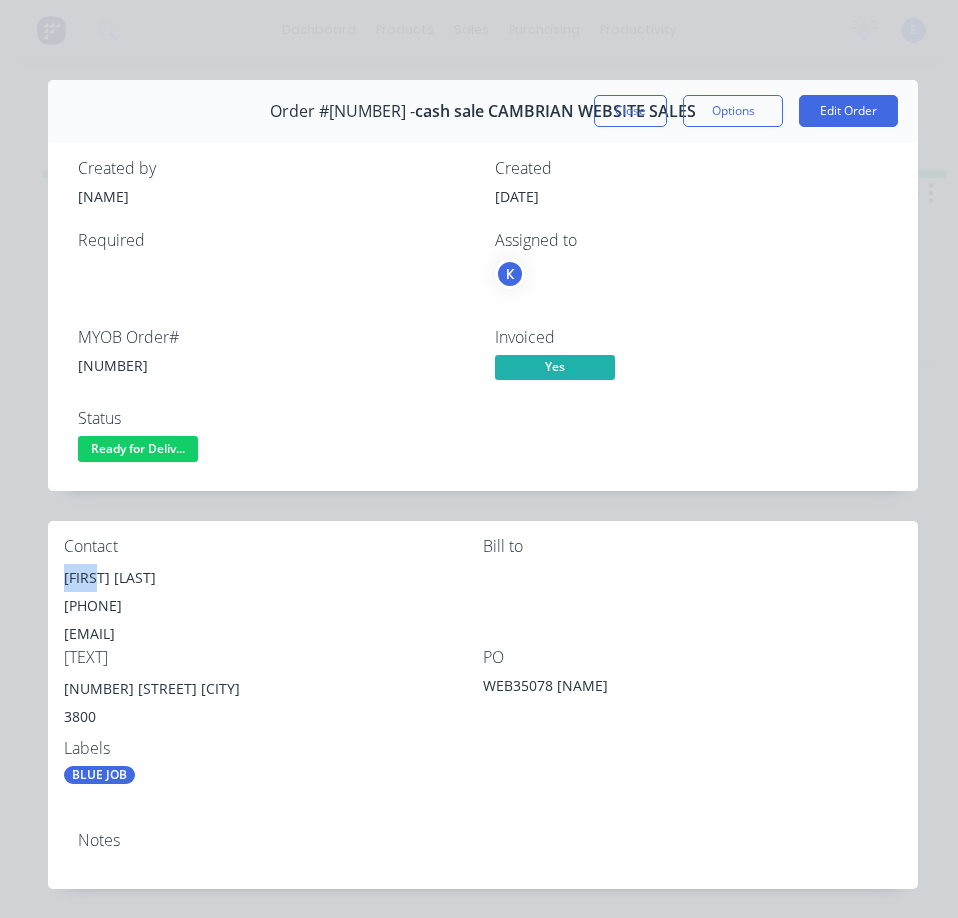 click on "[FIRST] [LAST]" at bounding box center [273, 578] 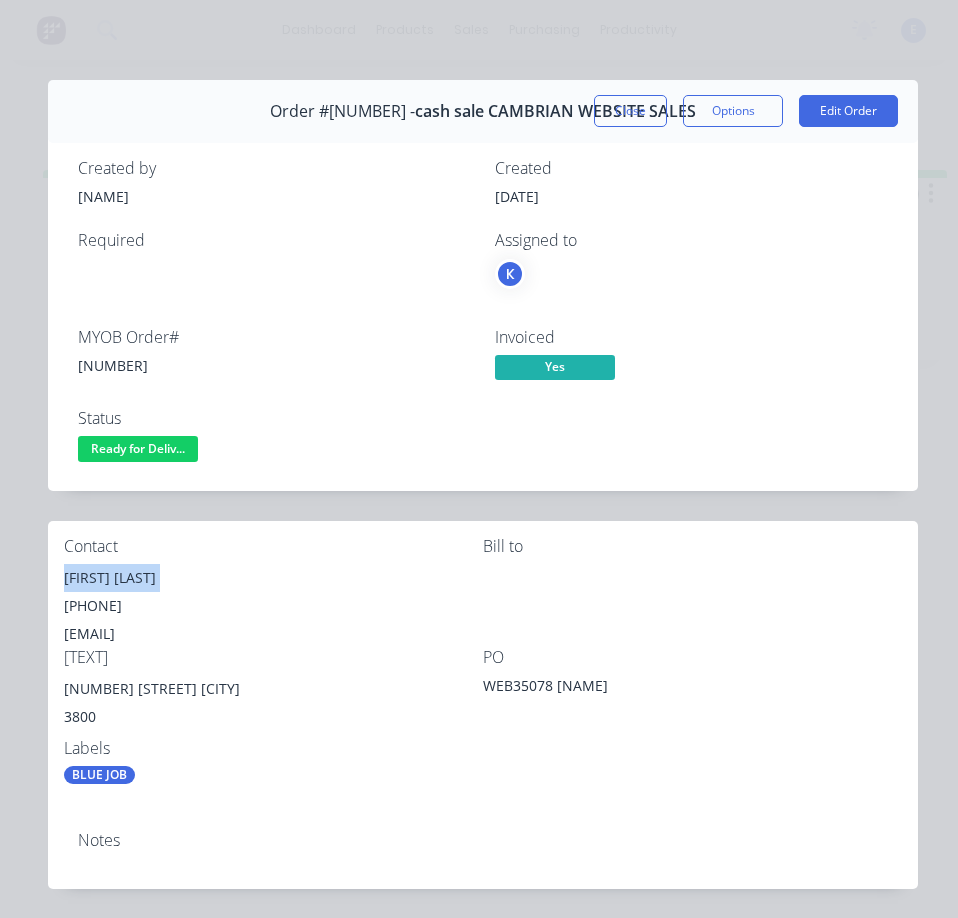 click on "[FIRST] [LAST]" at bounding box center (273, 578) 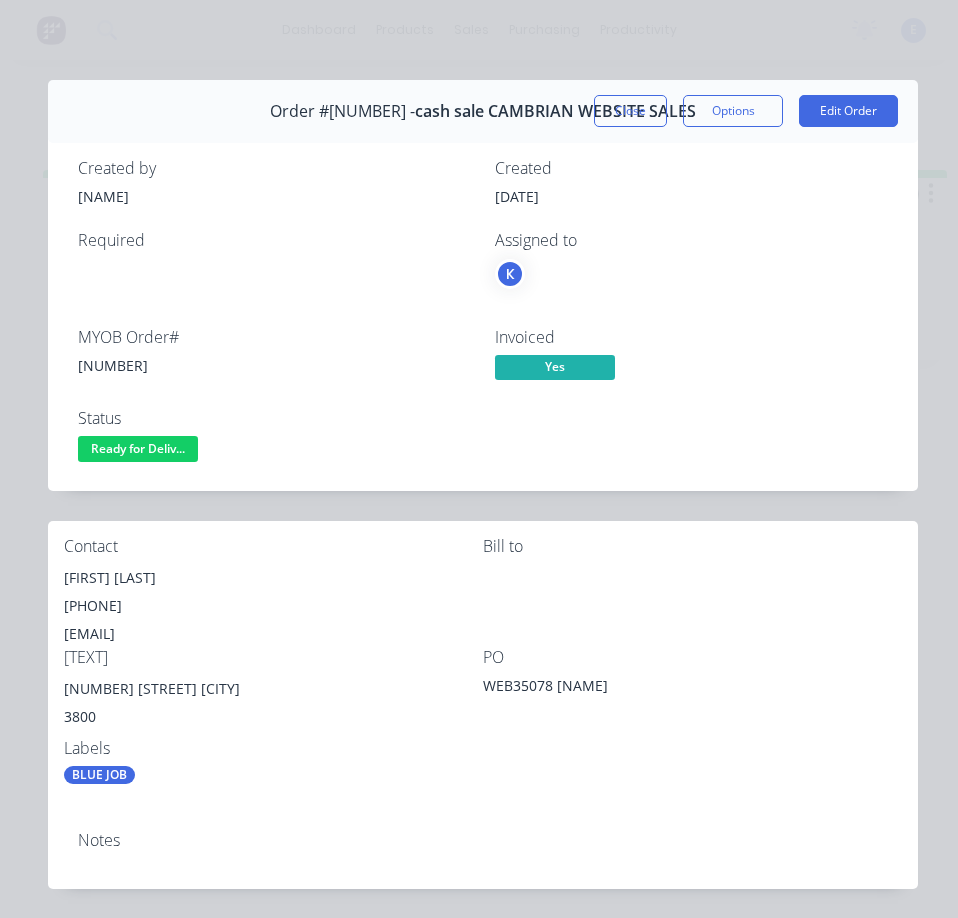 click on "[PHONE]" at bounding box center (273, 606) 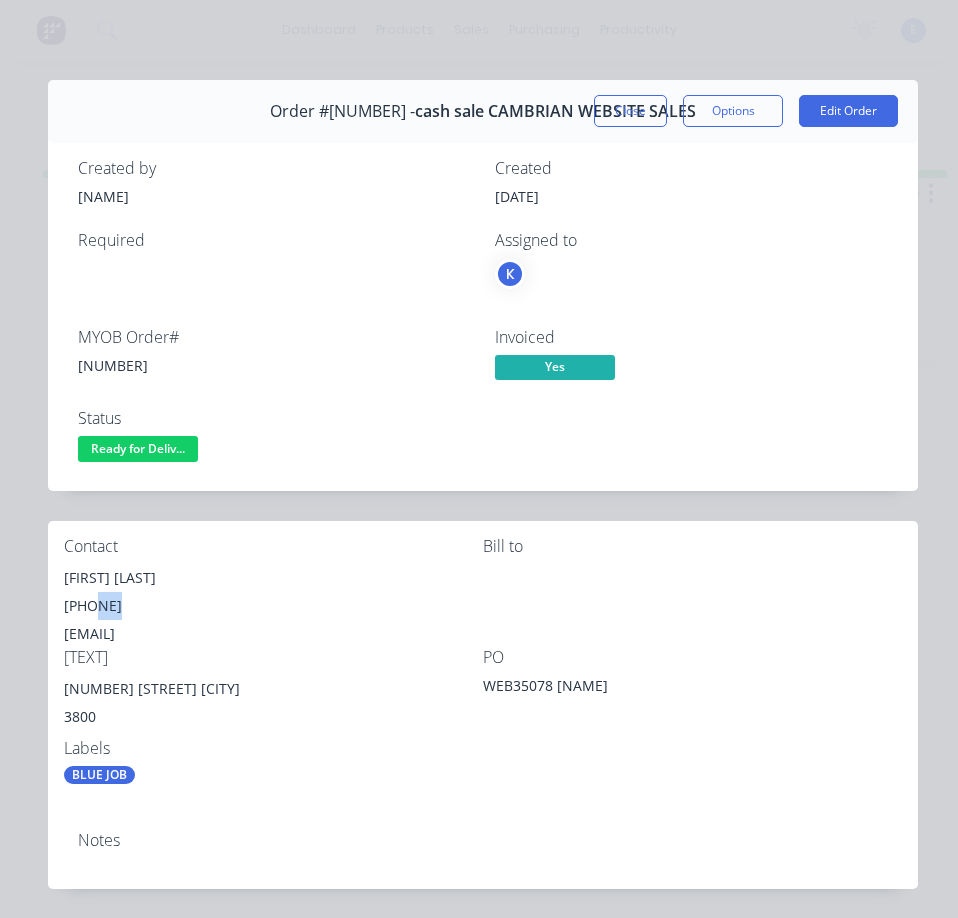 click on "[PHONE]" at bounding box center [273, 606] 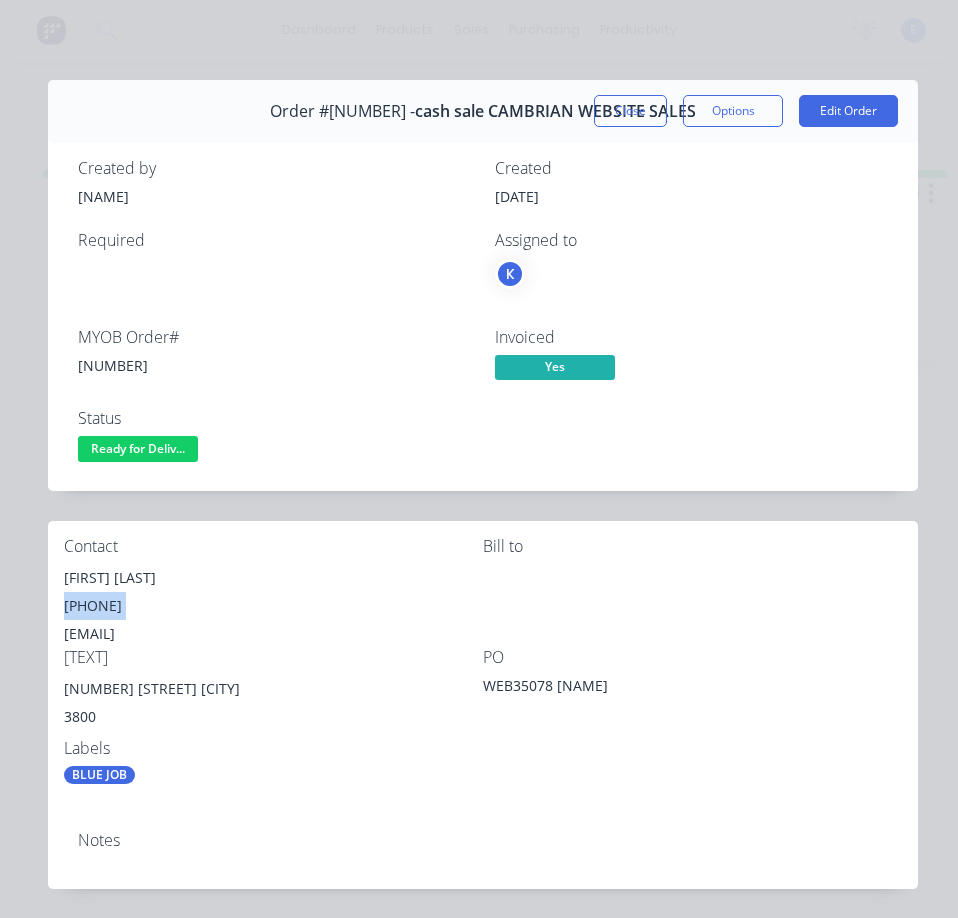 click on "[PHONE]" at bounding box center [273, 606] 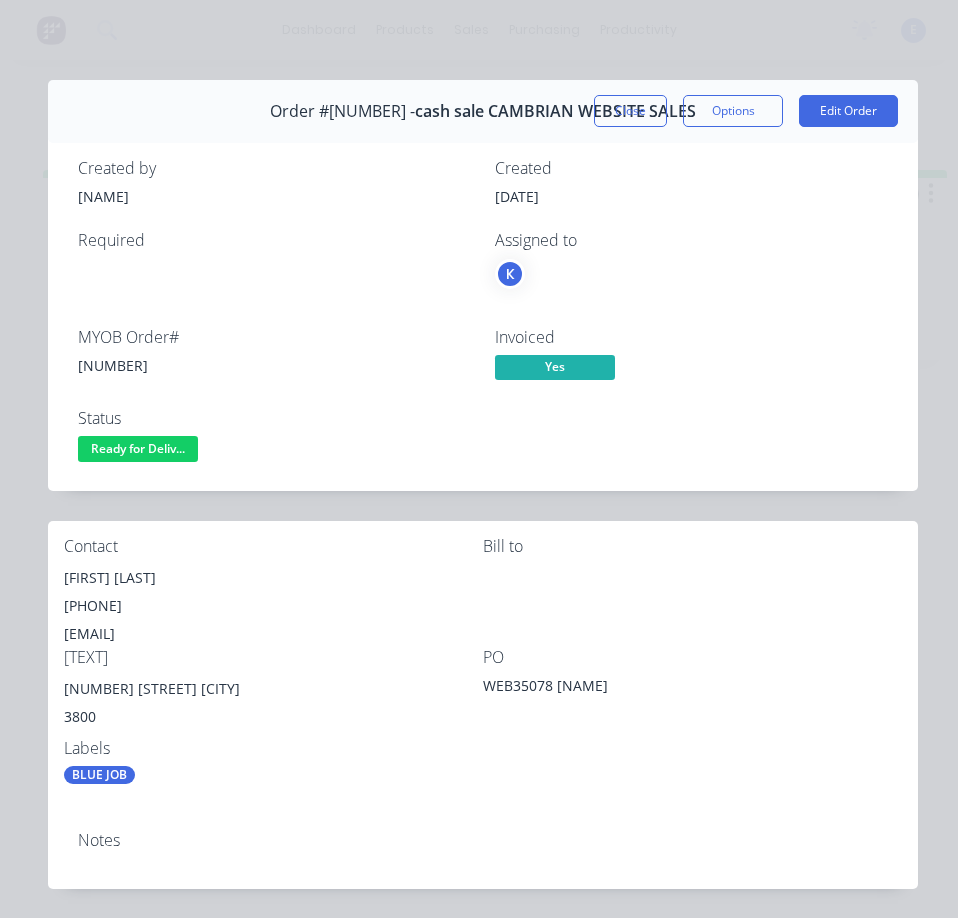 click on "[EMAIL]" at bounding box center [273, 634] 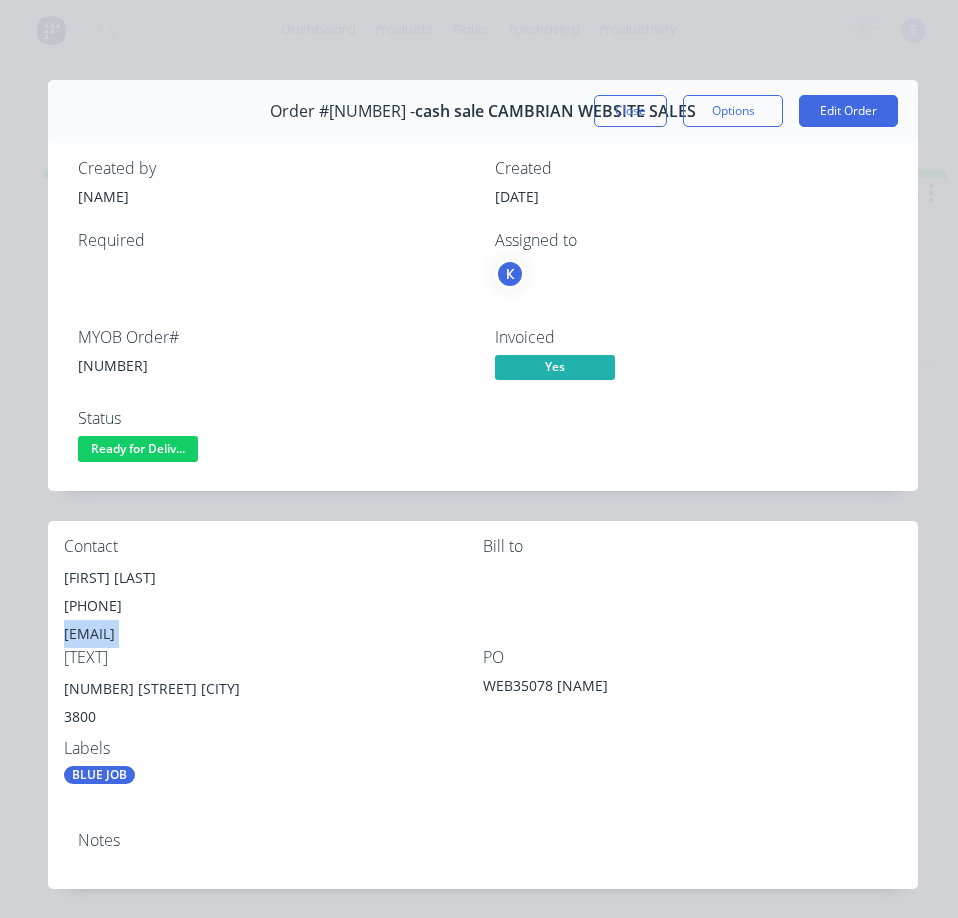 click on "[EMAIL]" at bounding box center [273, 634] 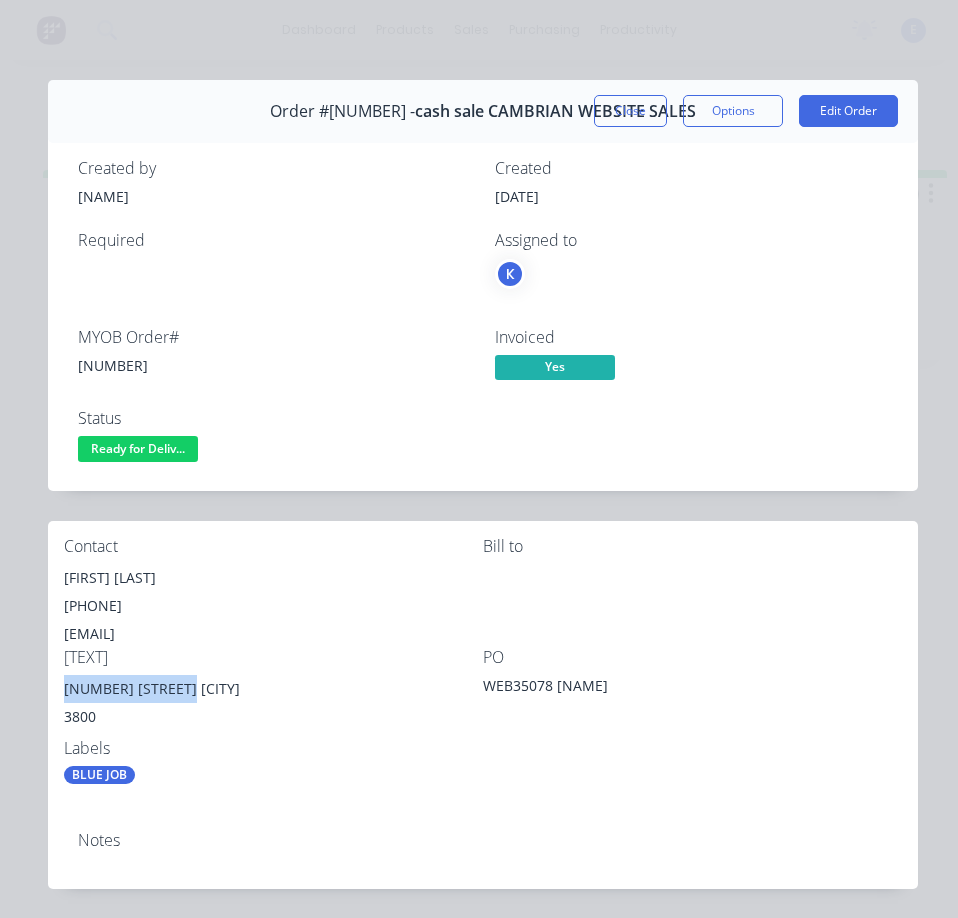 drag, startPoint x: 182, startPoint y: 692, endPoint x: 66, endPoint y: 679, distance: 116.72617 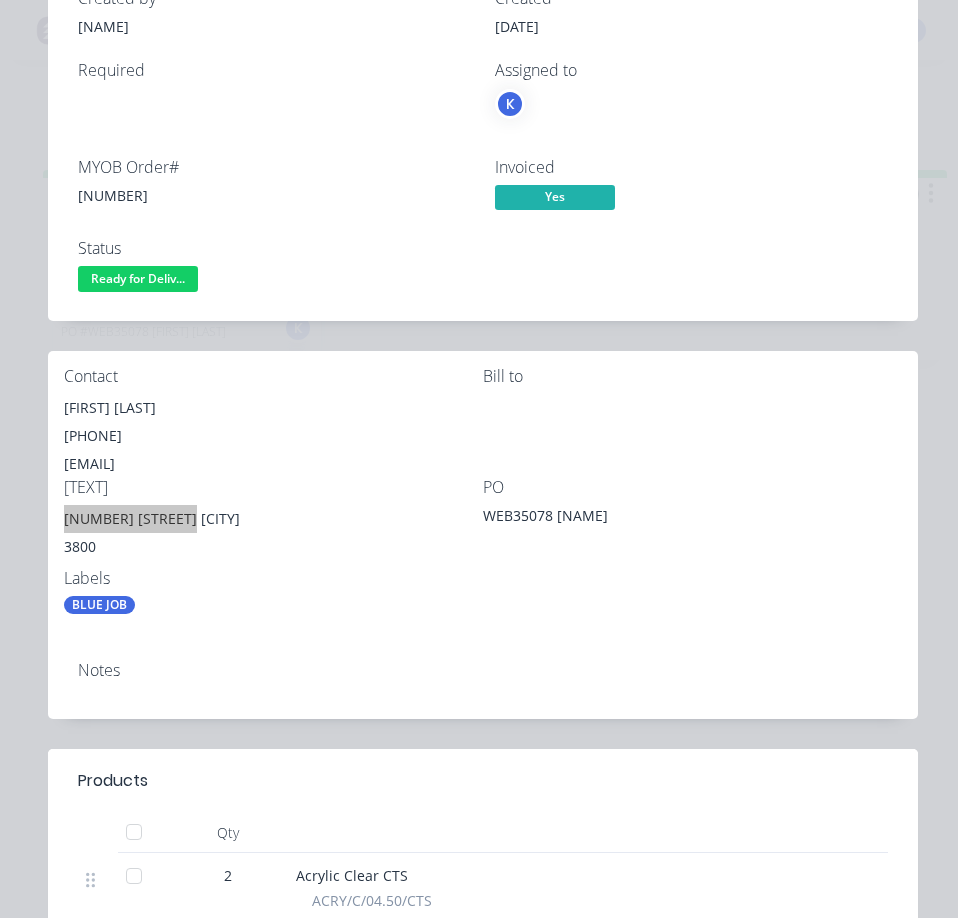 scroll, scrollTop: 0, scrollLeft: 0, axis: both 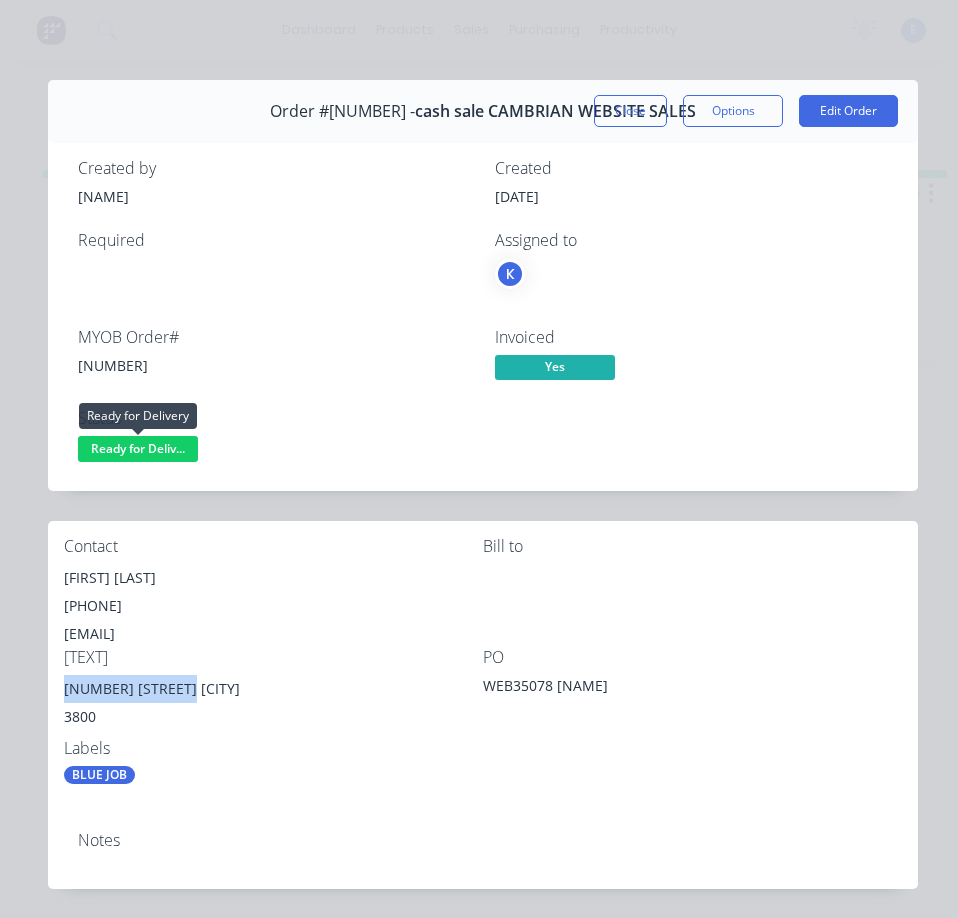 click on "Ready for Deliv..." at bounding box center [138, 448] 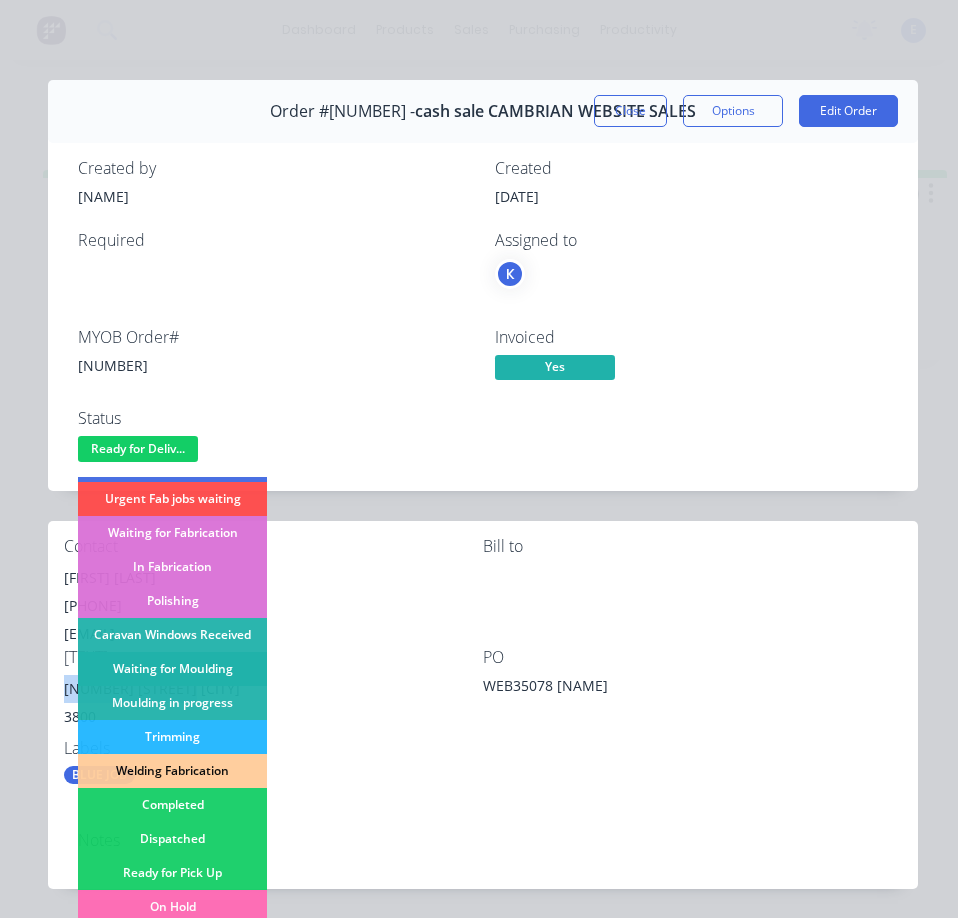 scroll, scrollTop: 200, scrollLeft: 0, axis: vertical 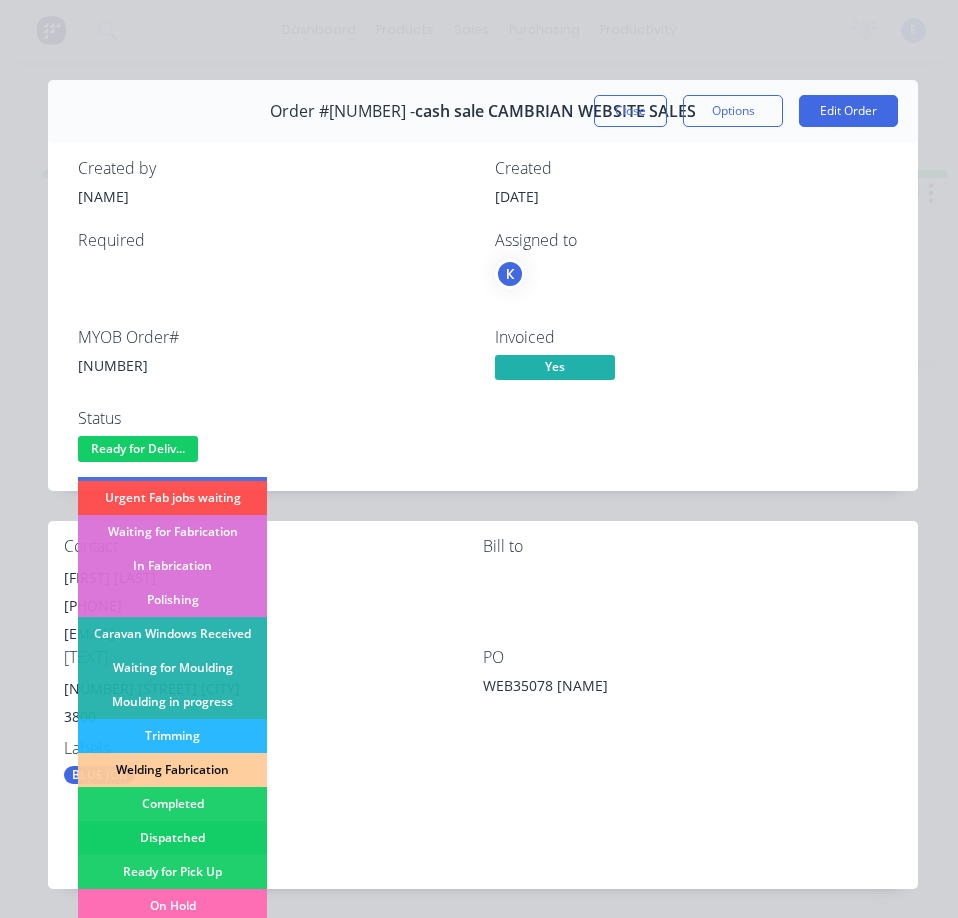 click on "Dispatched" at bounding box center (172, 838) 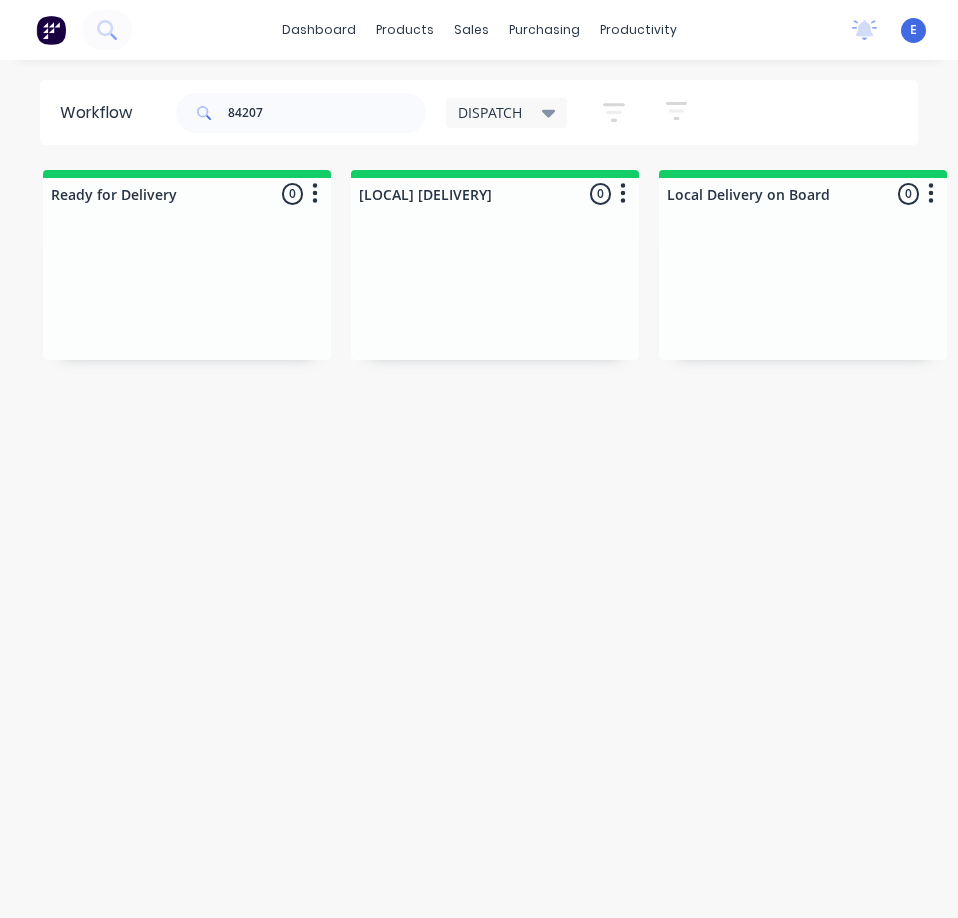 click on "84207" at bounding box center [301, 113] 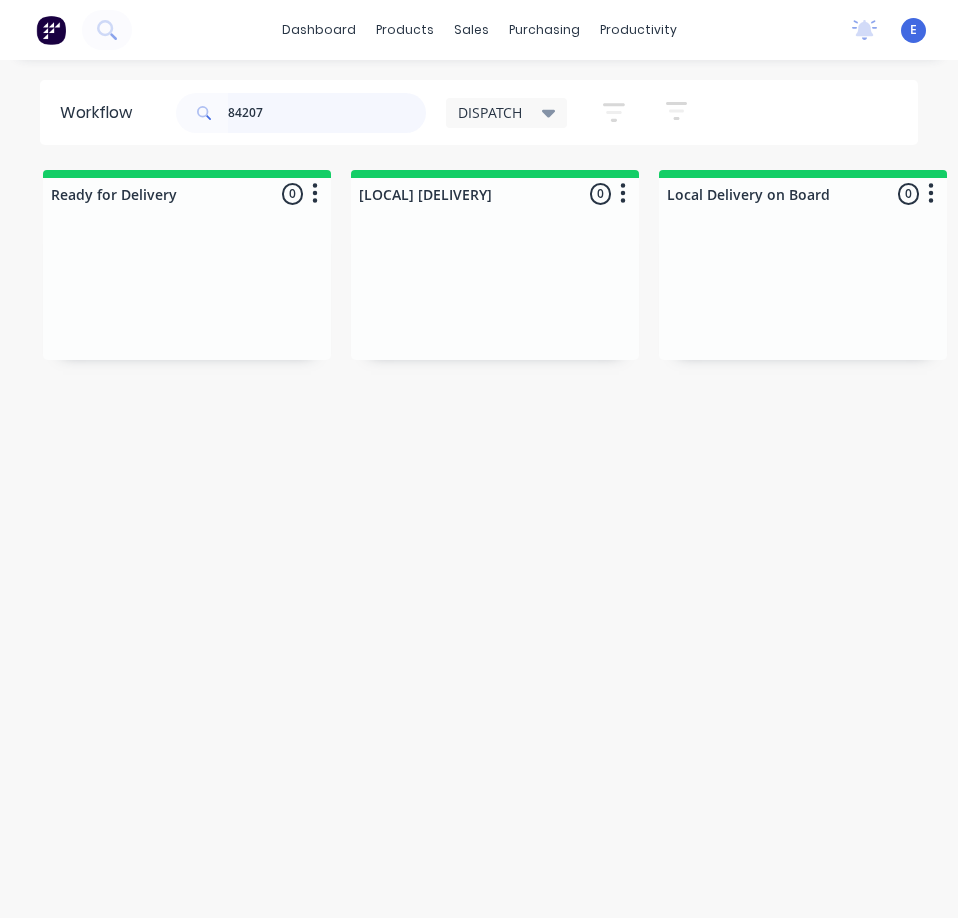 click on "84207" at bounding box center [327, 113] 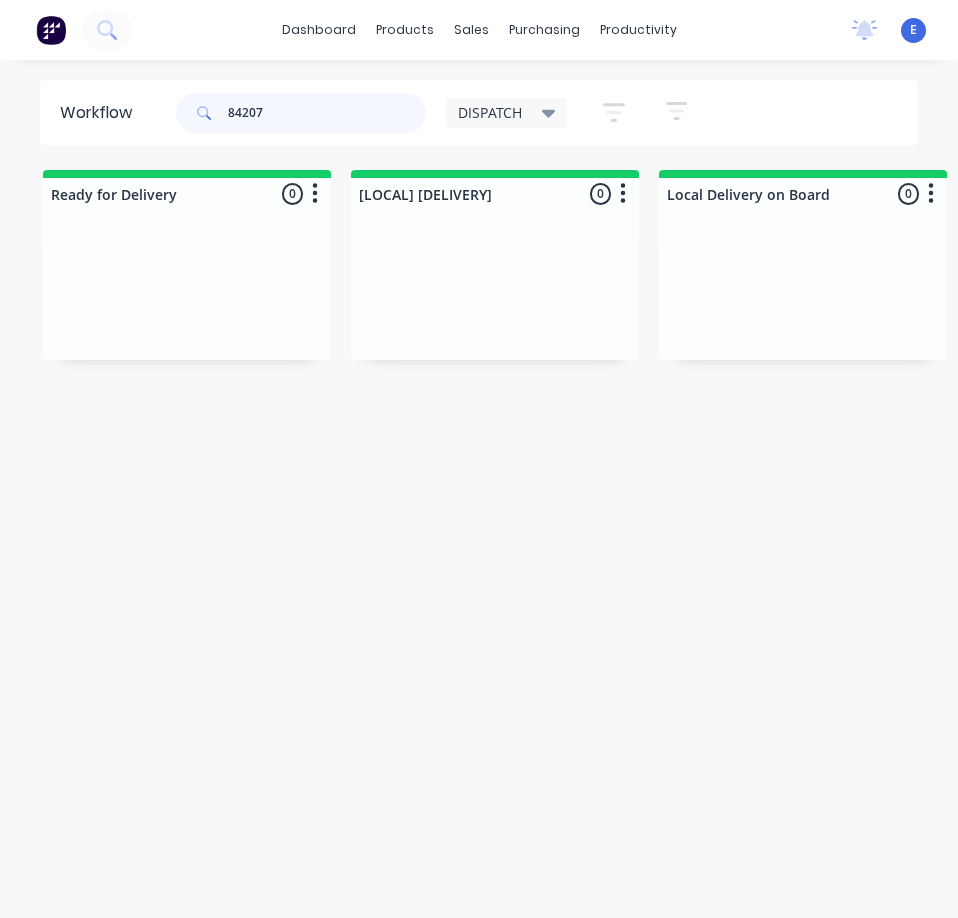 click on "84207" at bounding box center (327, 113) 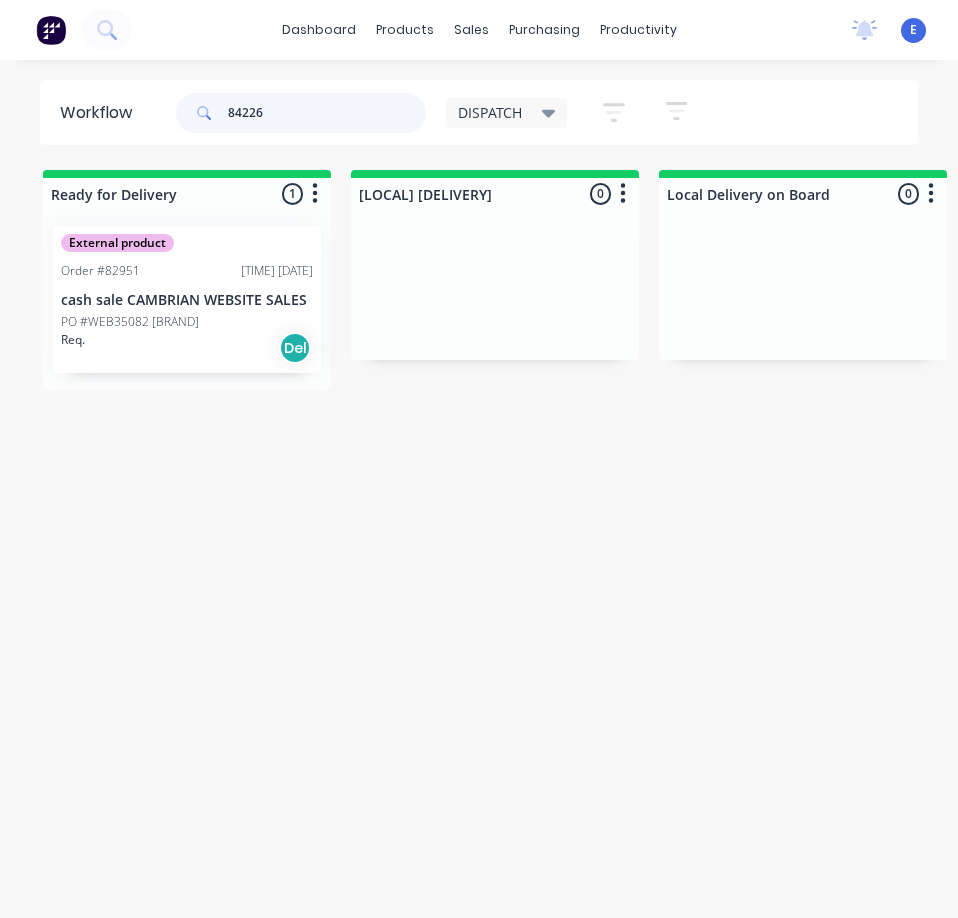 type on "84226" 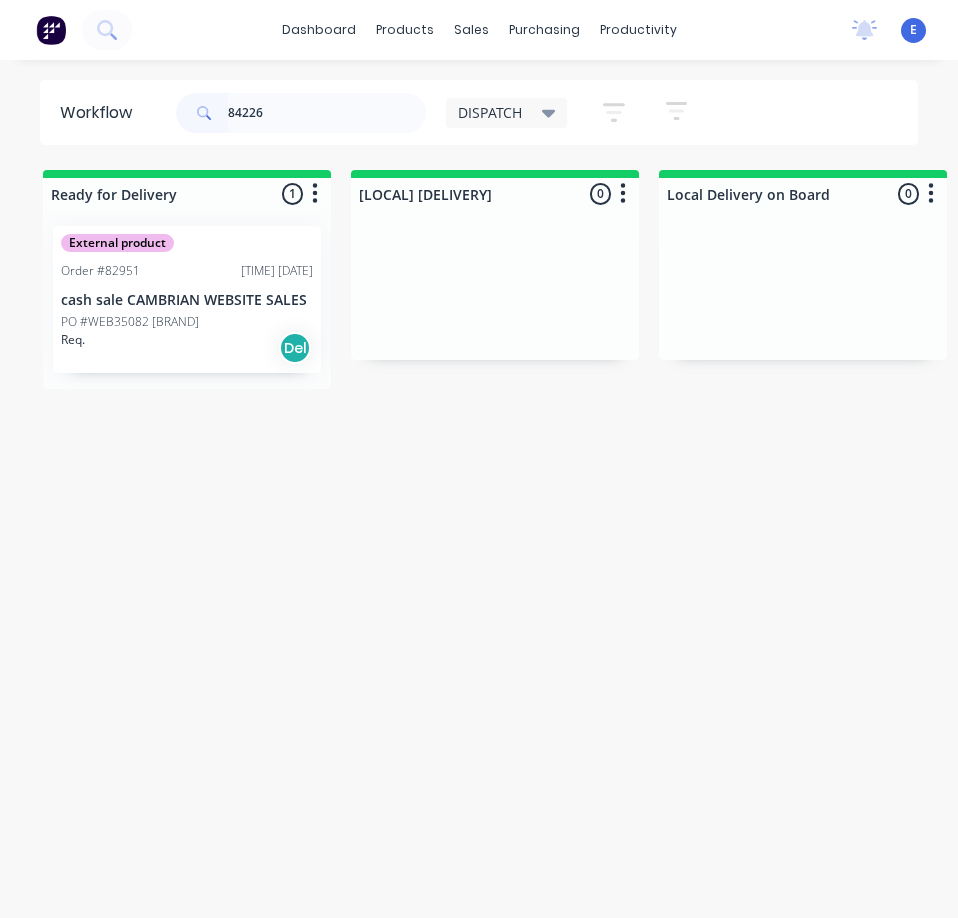 click on "Req. Del" at bounding box center (187, 348) 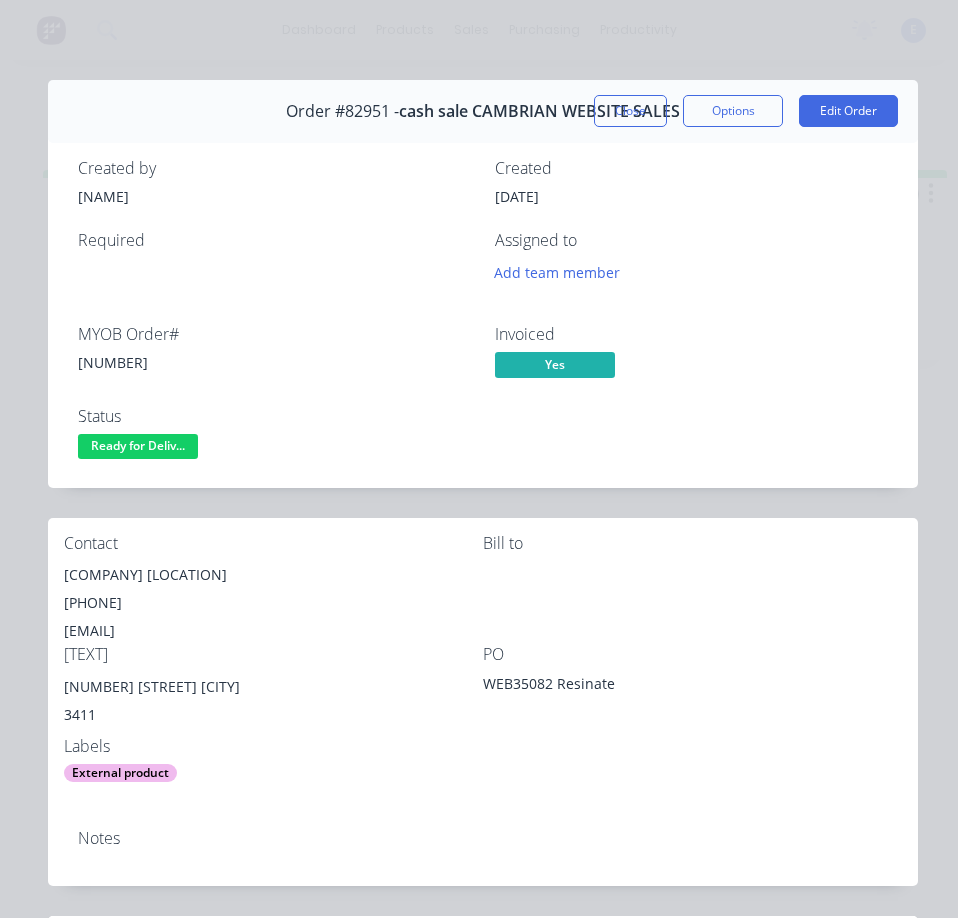 click on "[NUMBER]" at bounding box center [274, 362] 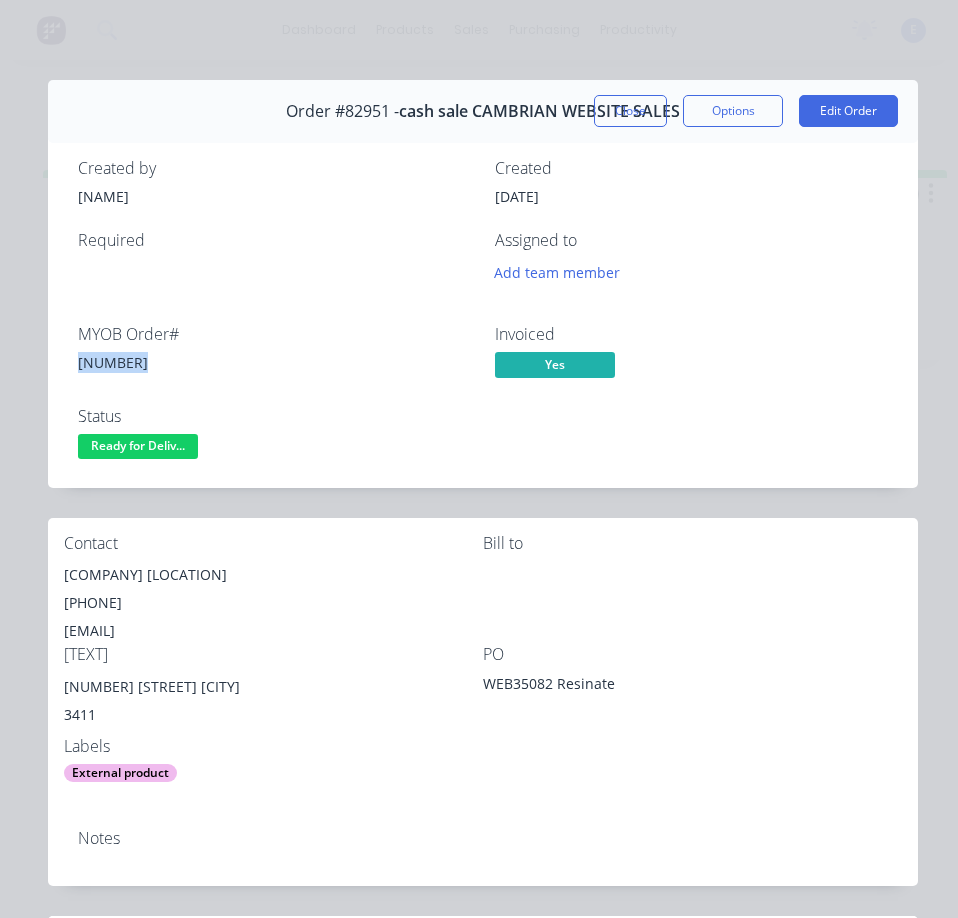 click on "[NUMBER]" at bounding box center [274, 362] 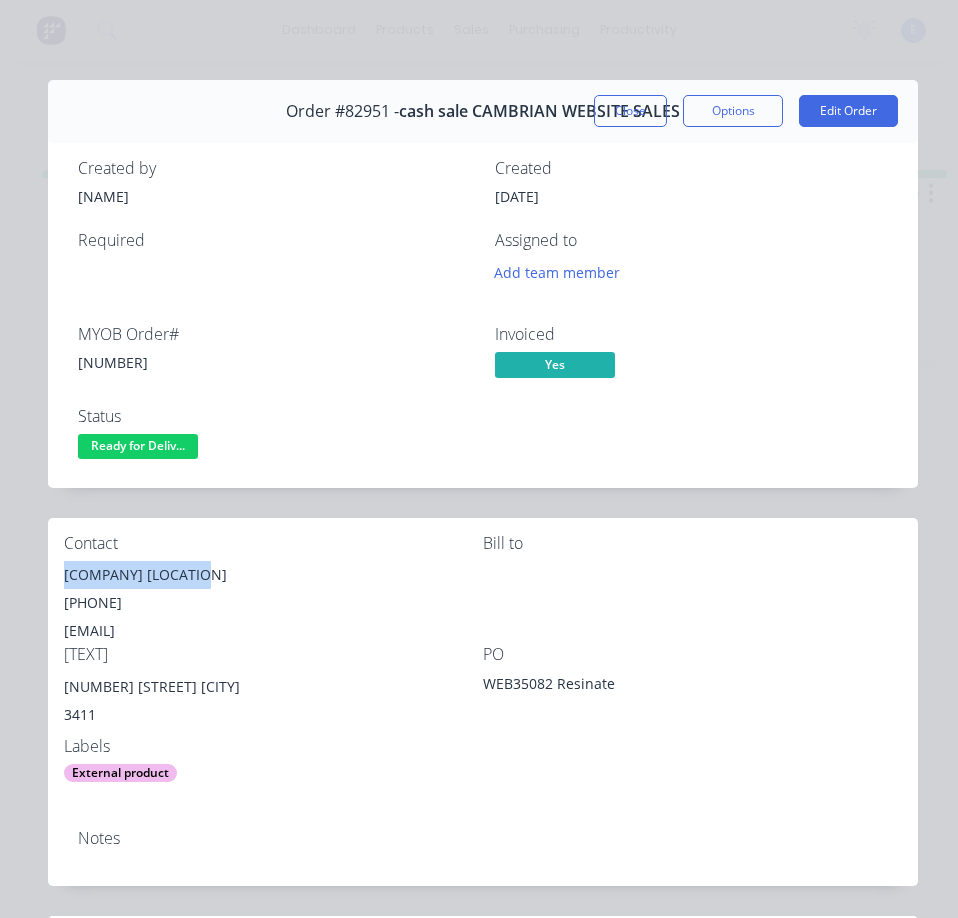 drag, startPoint x: 189, startPoint y: 575, endPoint x: 66, endPoint y: 572, distance: 123.03658 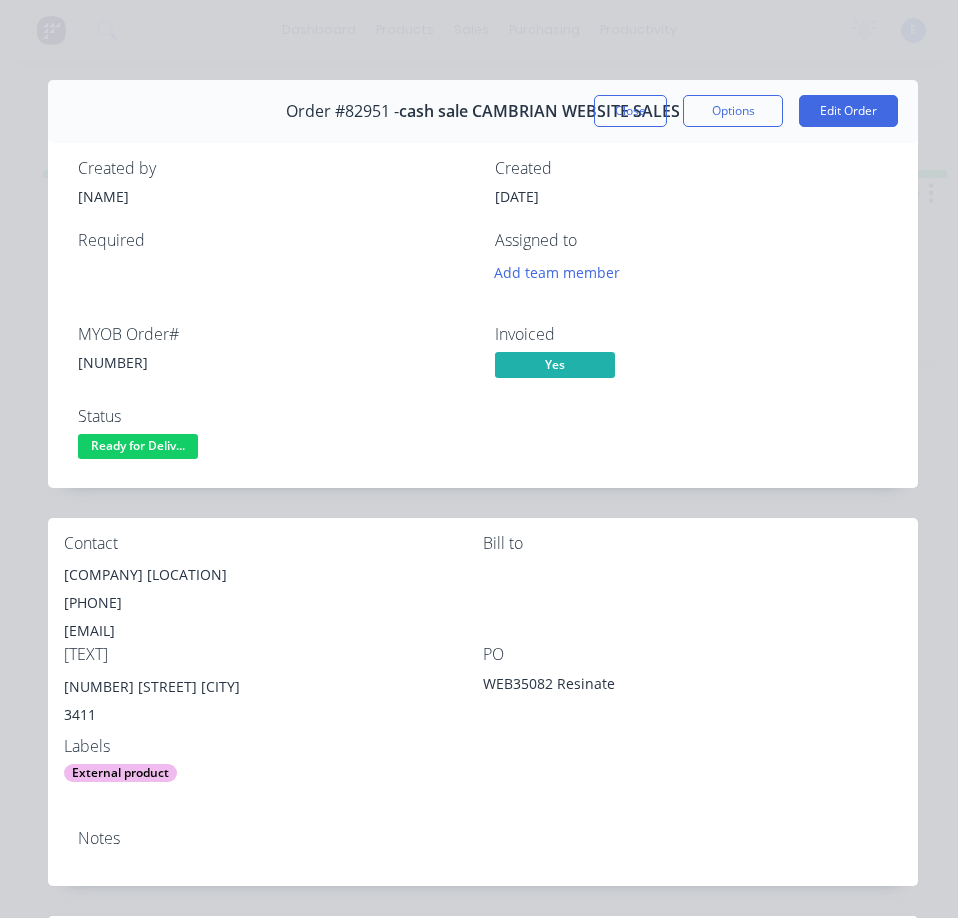 click on "[PHONE]" at bounding box center (273, 603) 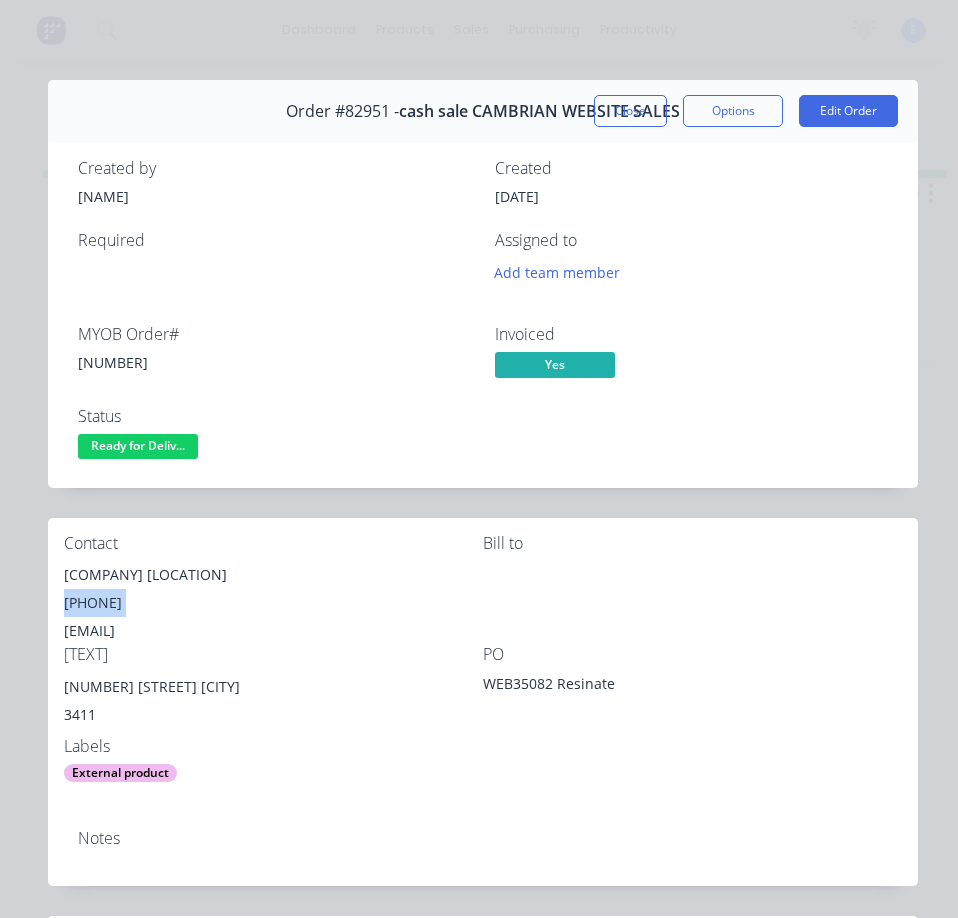 click on "[PHONE]" at bounding box center (273, 603) 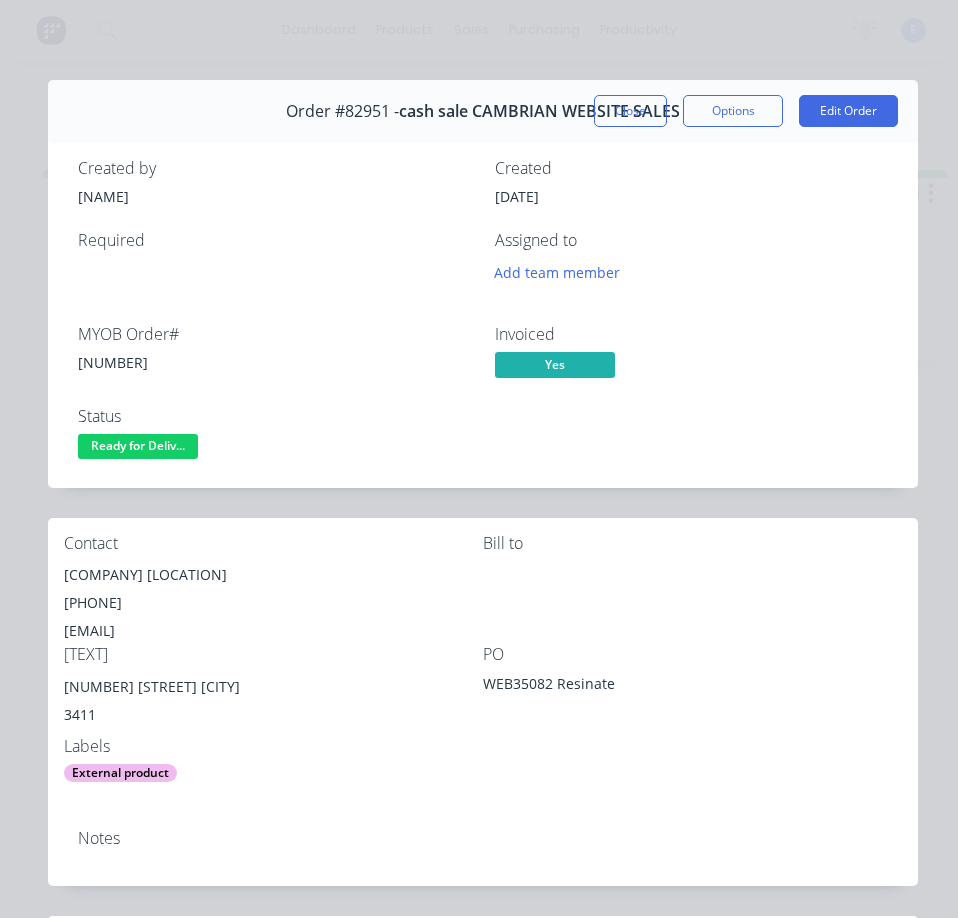 click on "[EMAIL]" at bounding box center (273, 631) 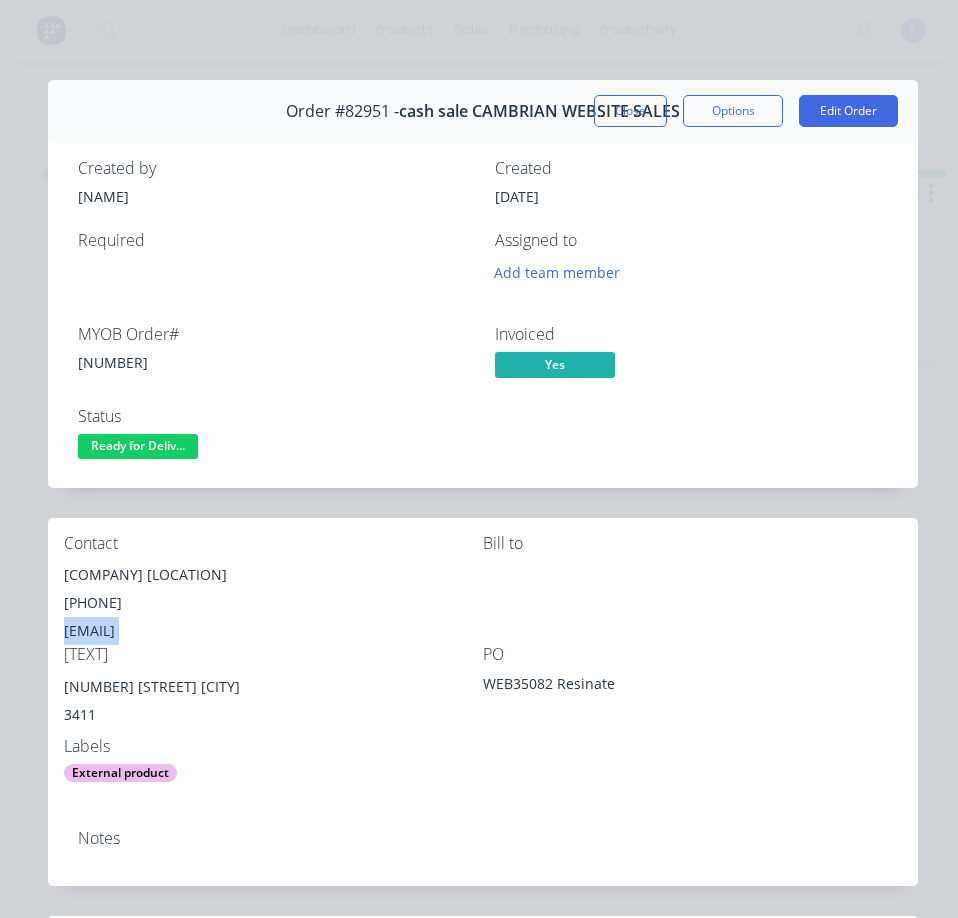 click on "[EMAIL]" at bounding box center [273, 631] 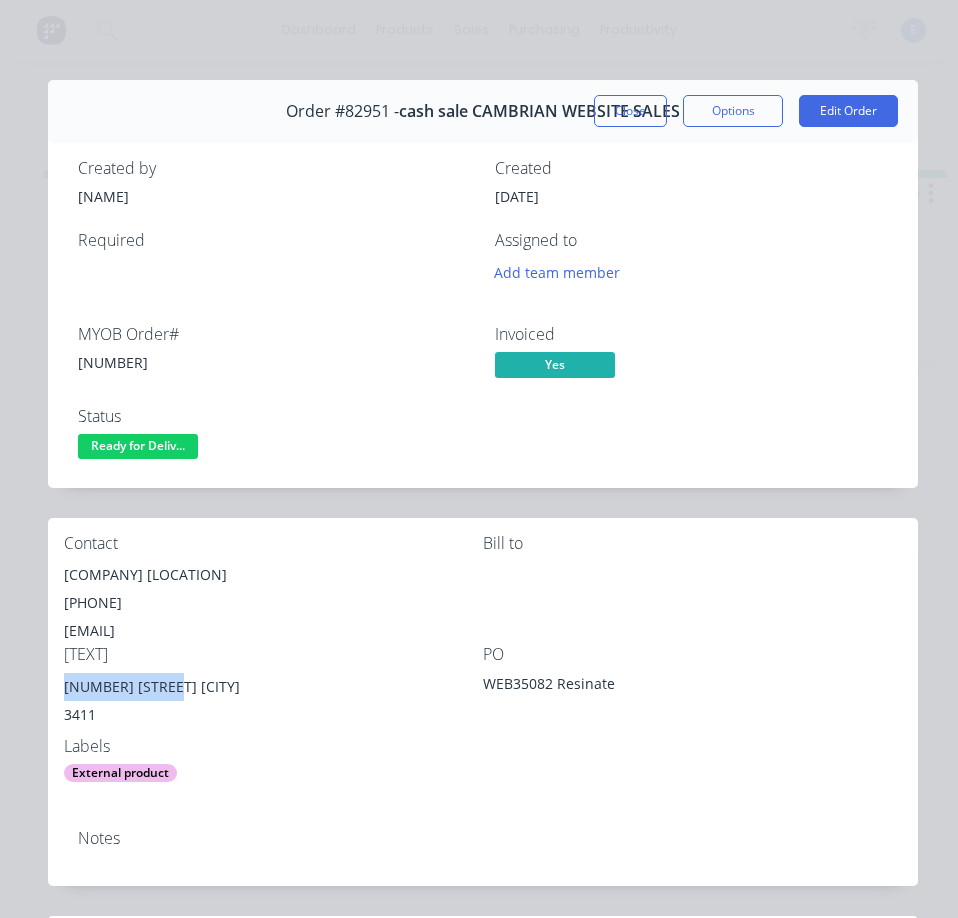 drag, startPoint x: 172, startPoint y: 689, endPoint x: 64, endPoint y: 688, distance: 108.00463 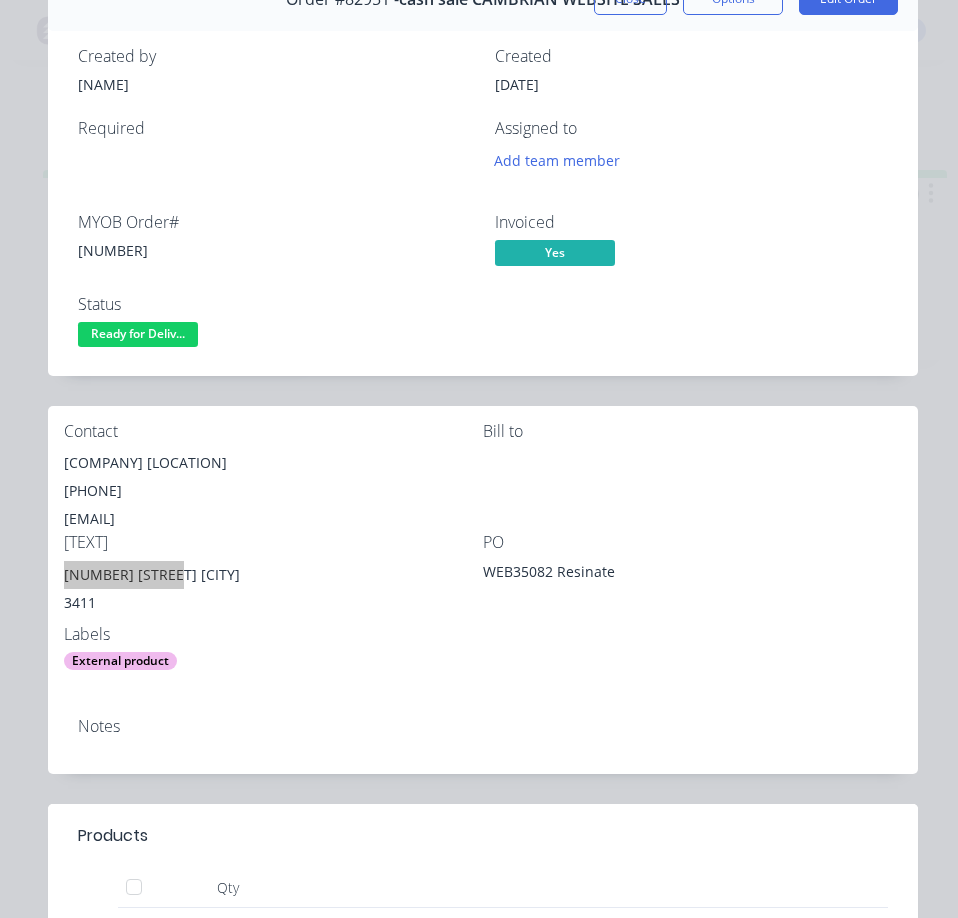 scroll, scrollTop: 100, scrollLeft: 0, axis: vertical 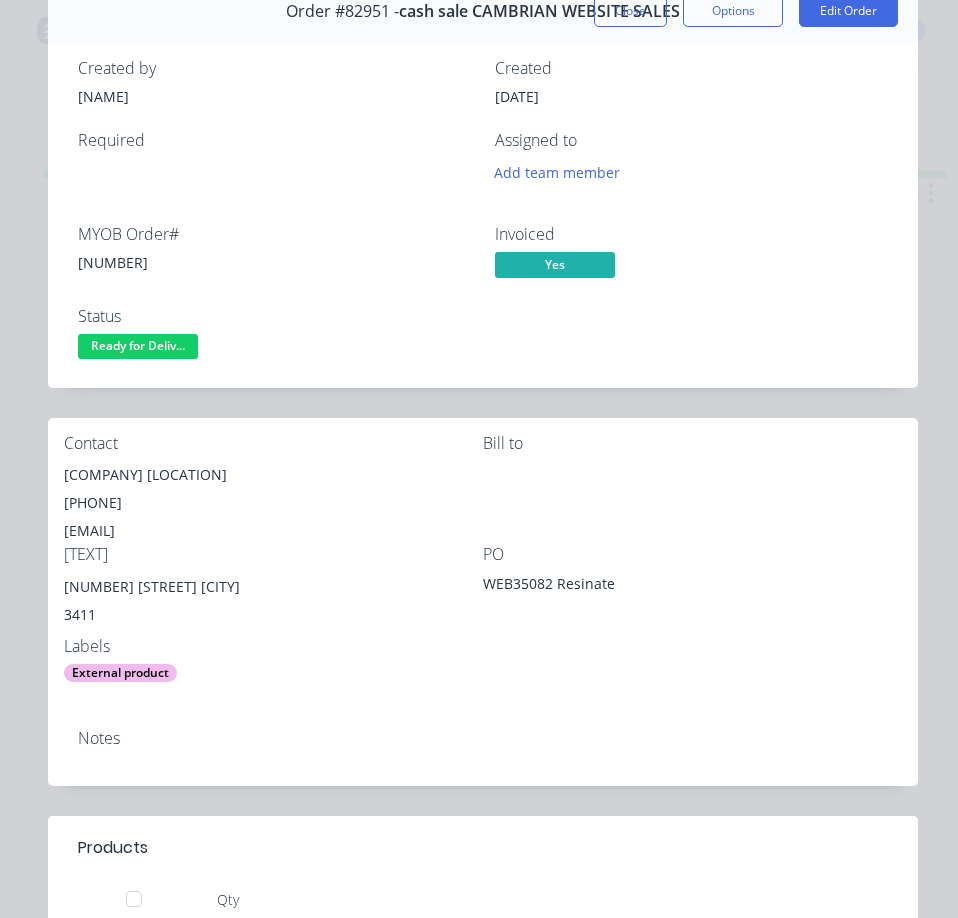click on "[PHONE]" at bounding box center [273, 503] 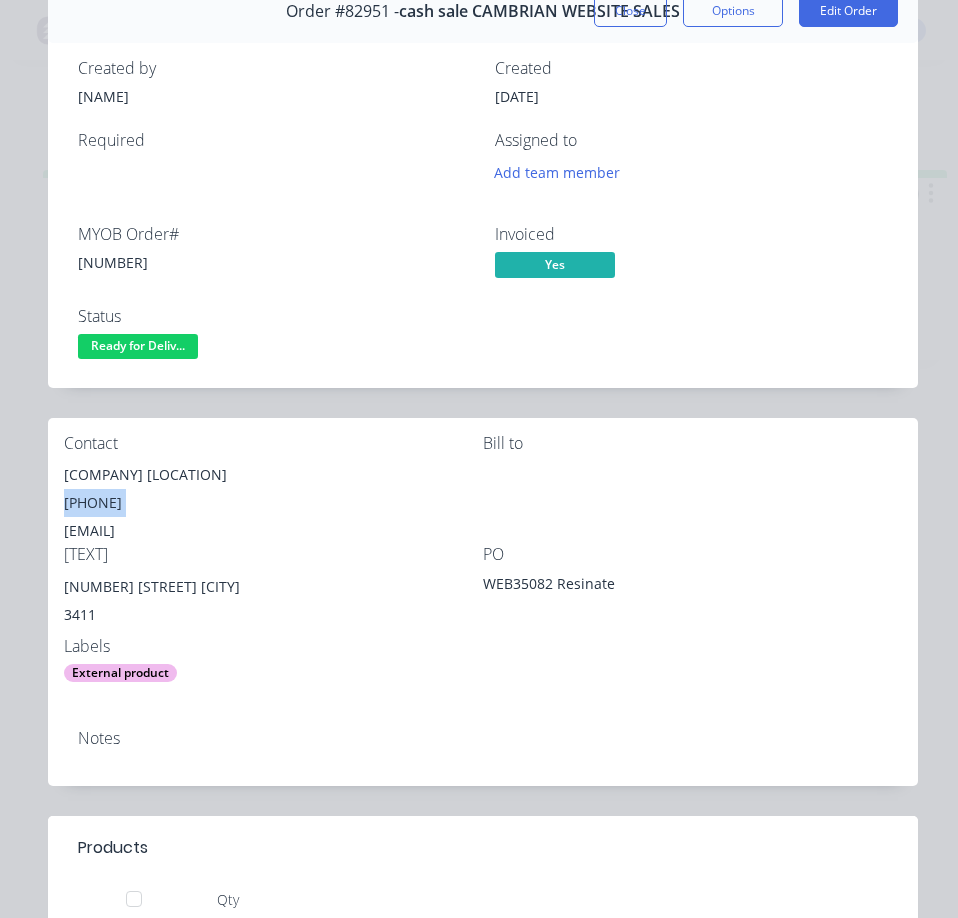 click on "[PHONE]" at bounding box center (273, 503) 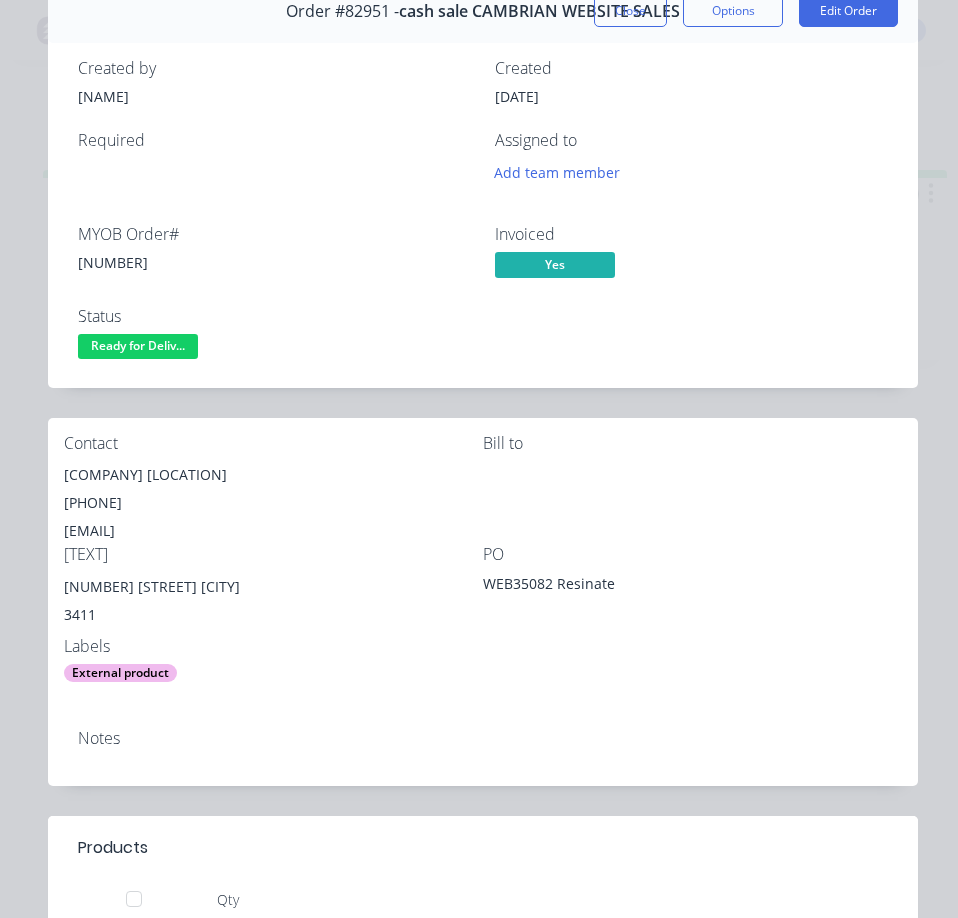 click on "[PHONE]" at bounding box center (273, 503) 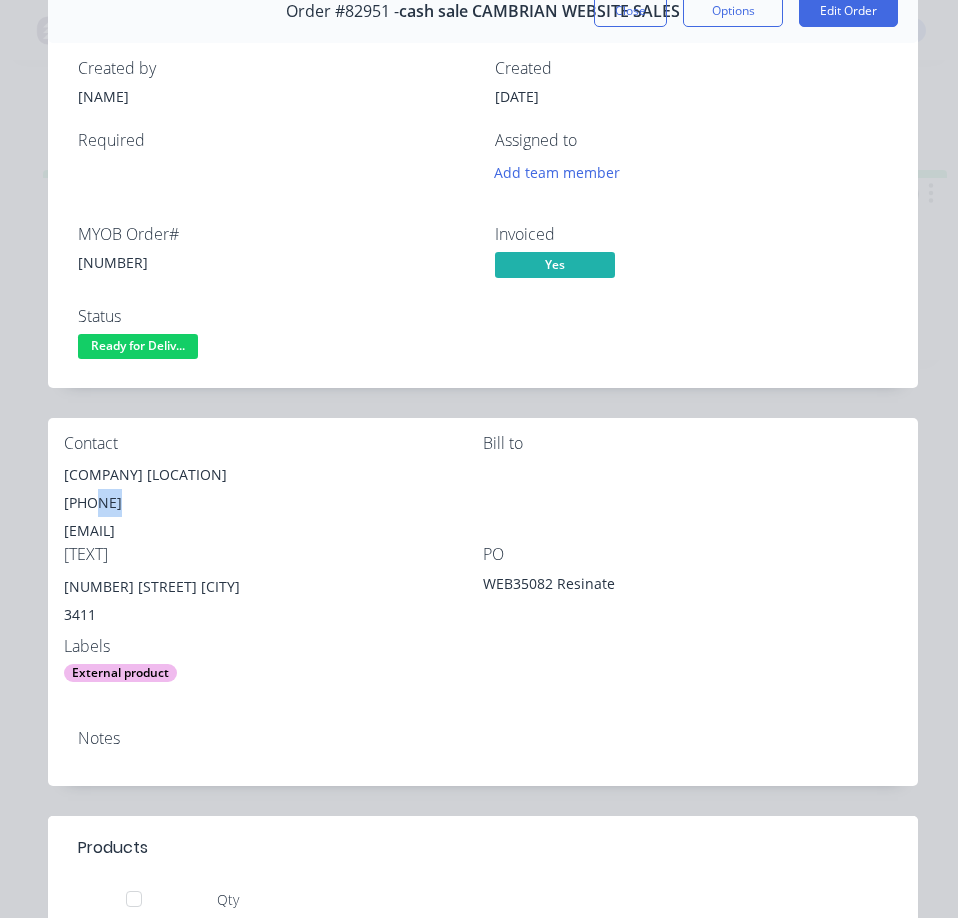 click on "[PHONE]" at bounding box center (273, 503) 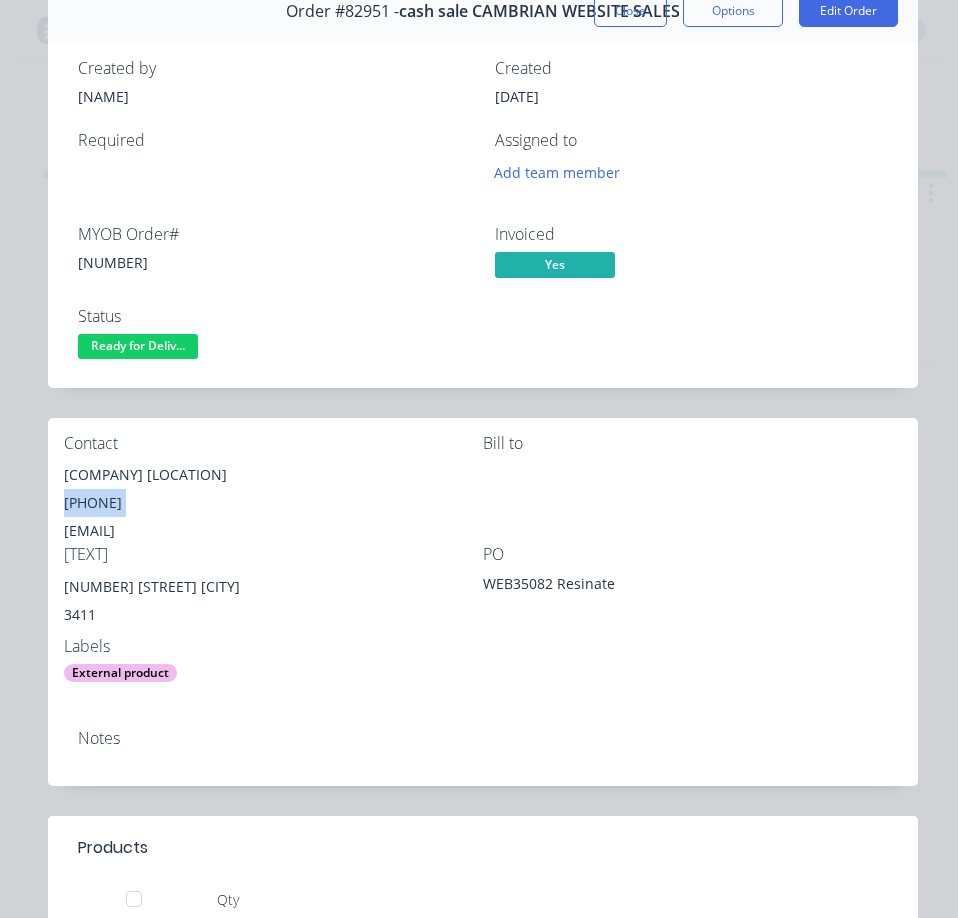 click on "[PHONE]" at bounding box center [273, 503] 